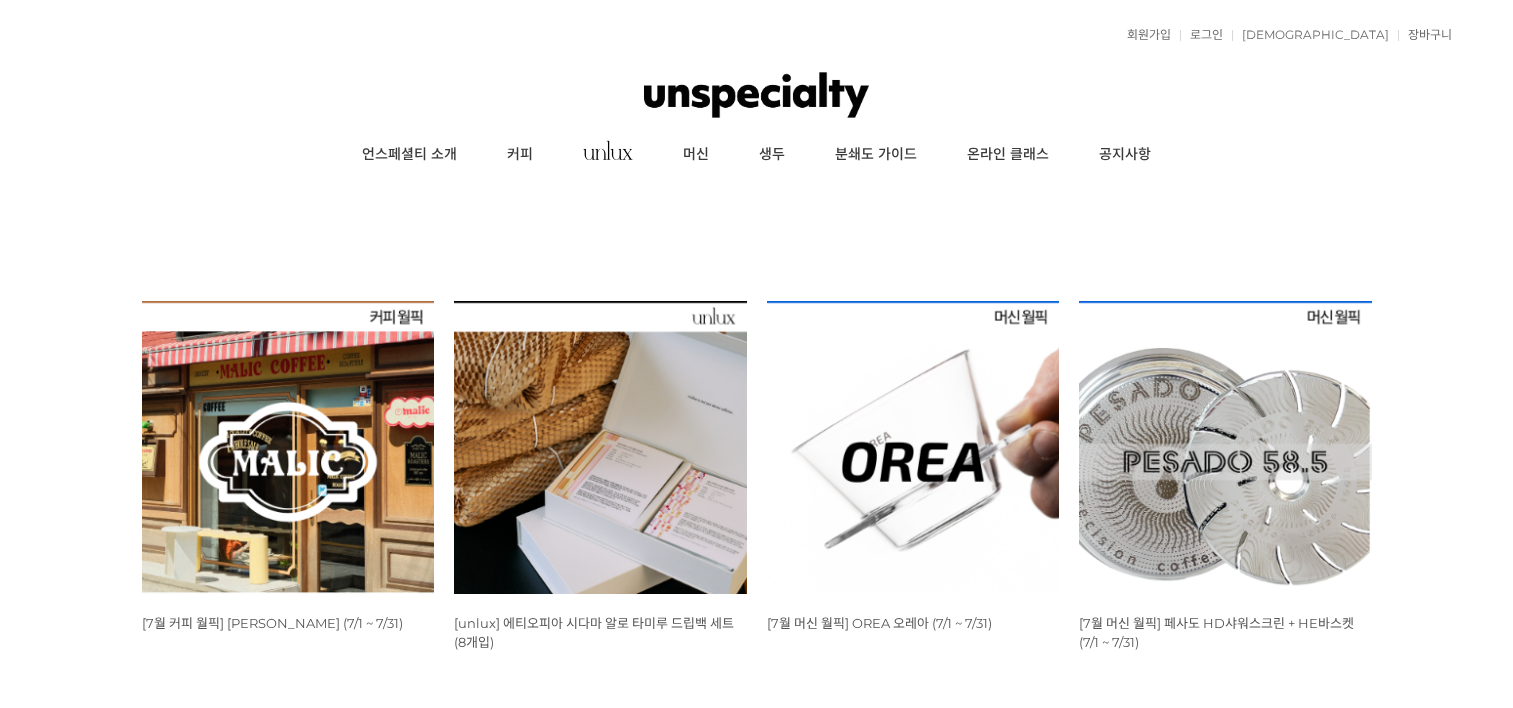 scroll, scrollTop: 0, scrollLeft: 0, axis: both 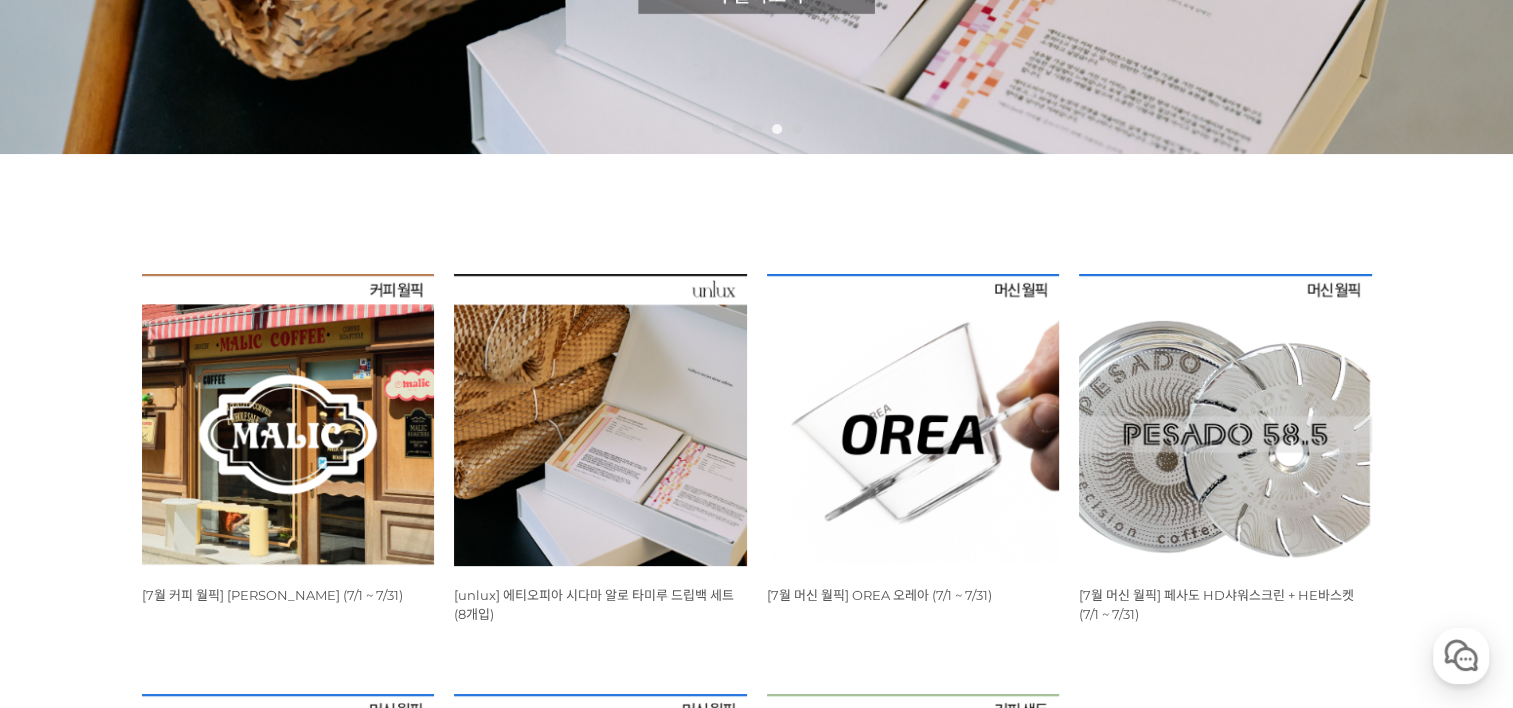 click at bounding box center (288, 420) 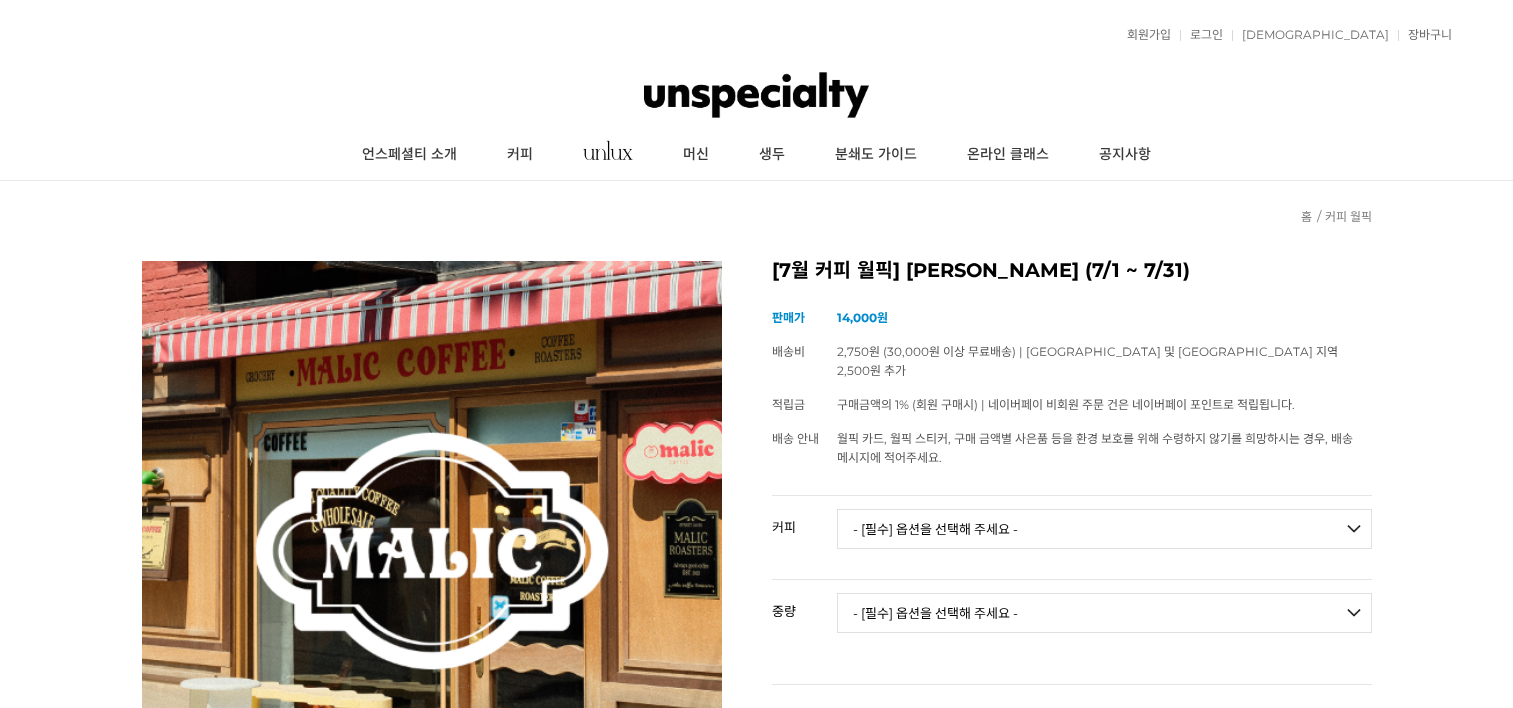 scroll, scrollTop: 0, scrollLeft: 0, axis: both 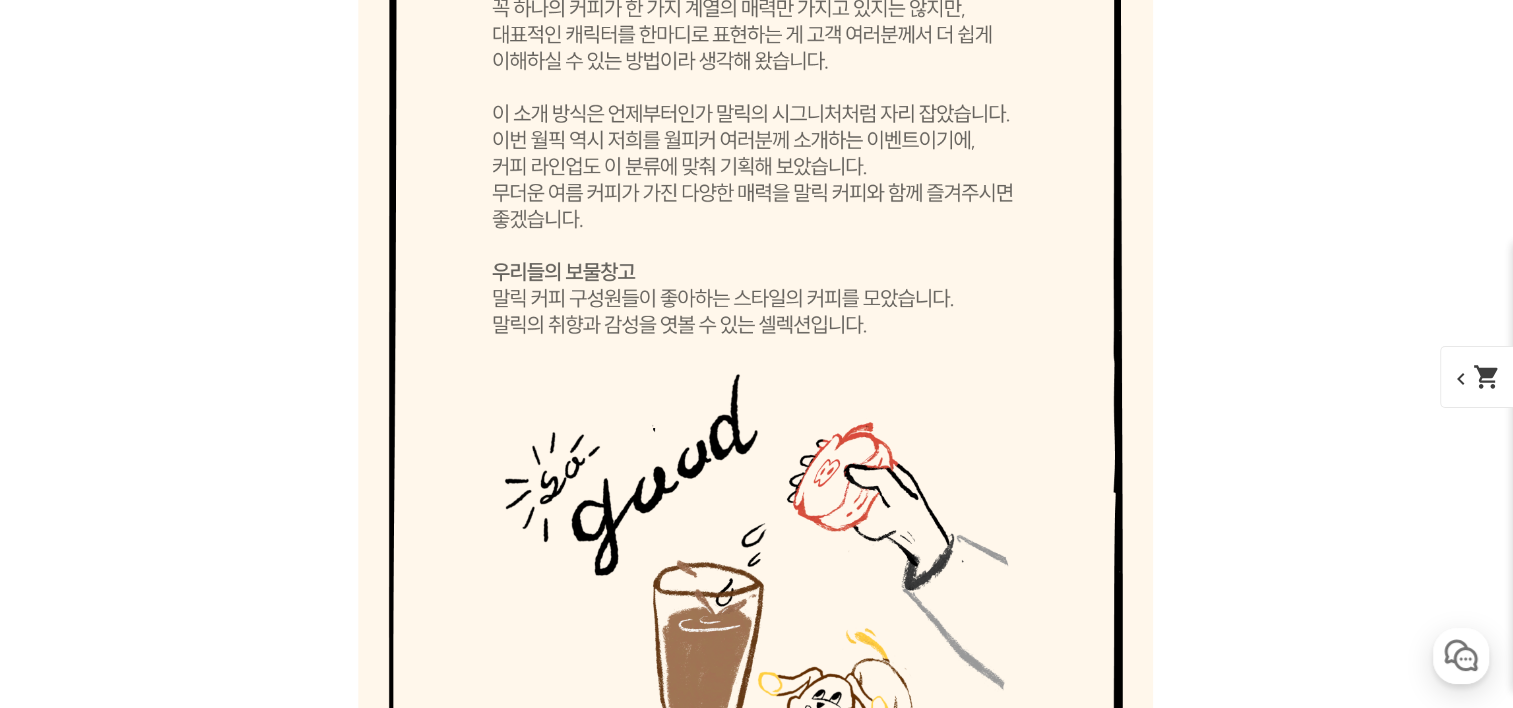 click at bounding box center (757, 214) 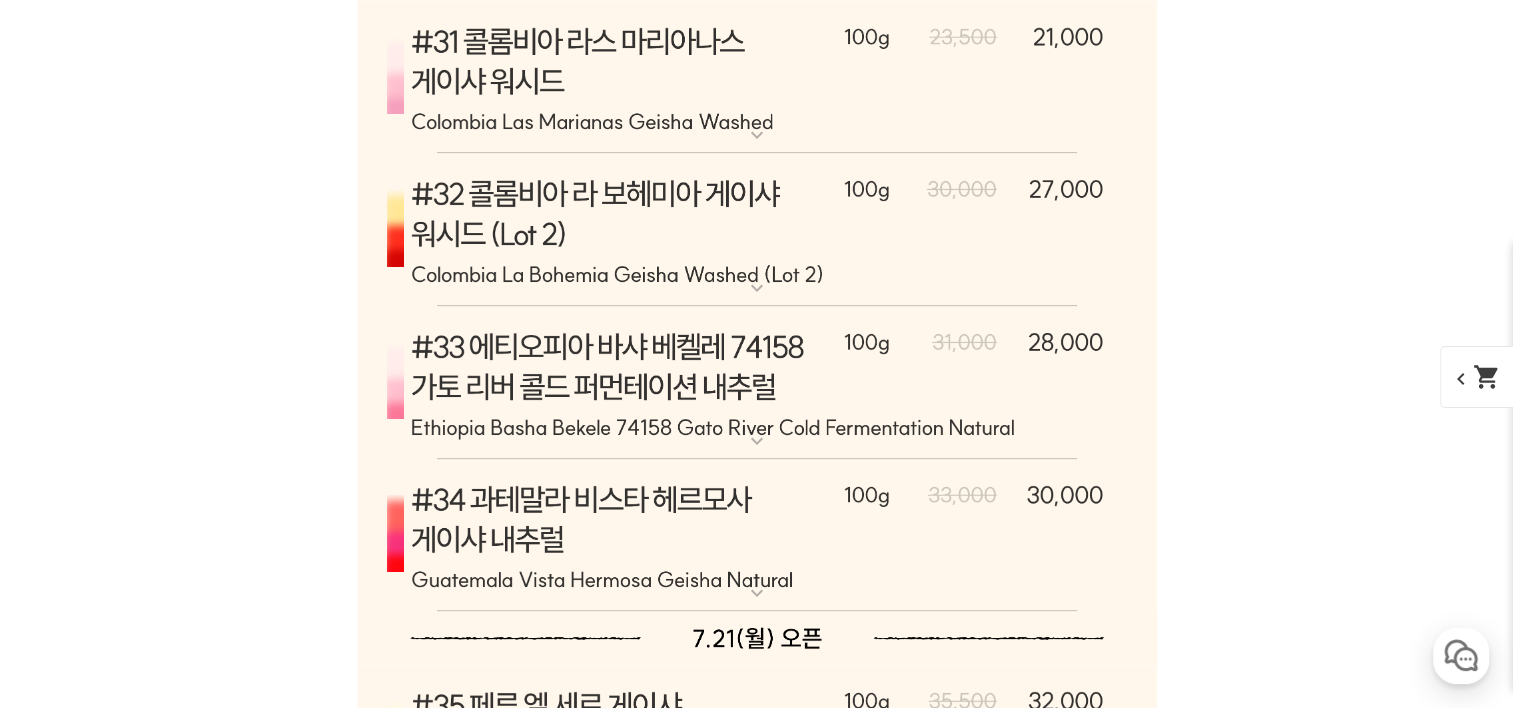 scroll, scrollTop: 8900, scrollLeft: 0, axis: vertical 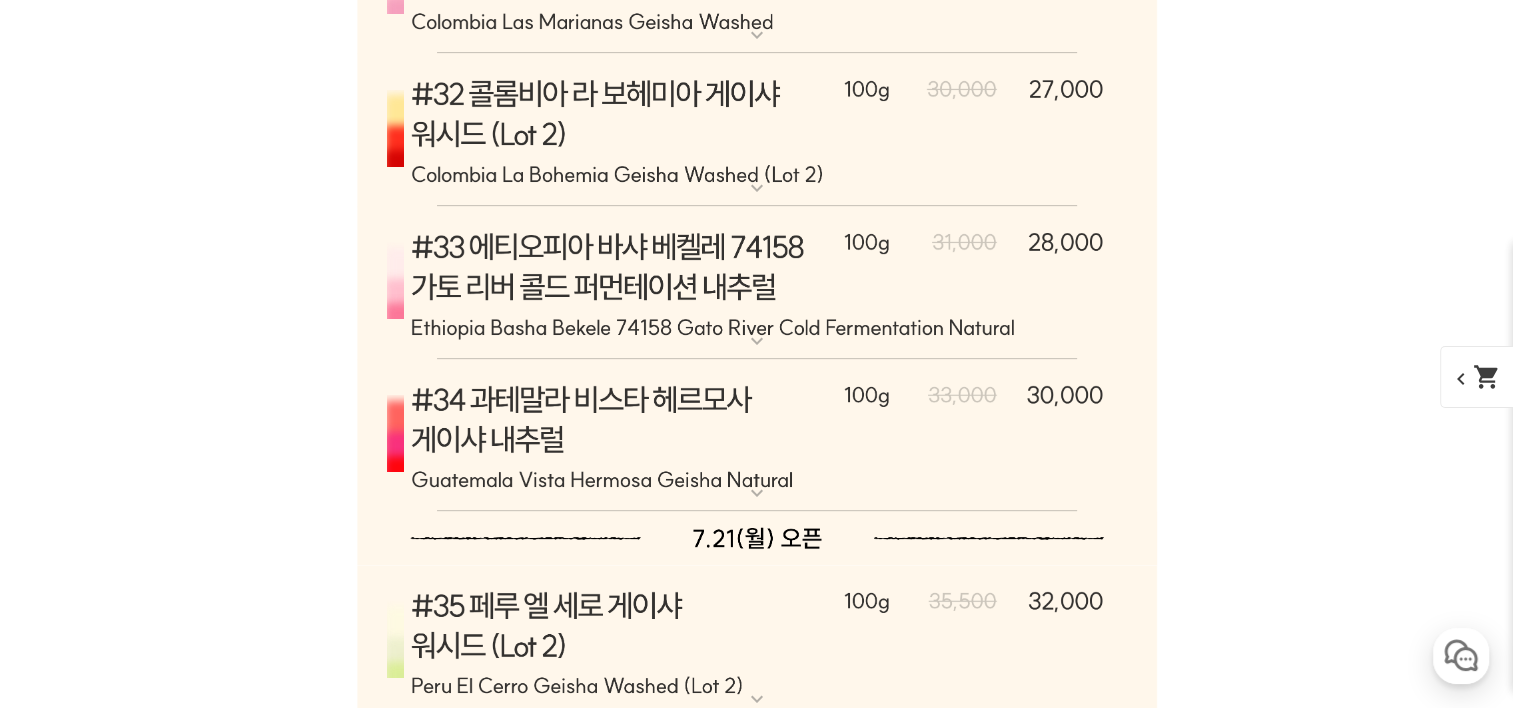 click at bounding box center [757, -922] 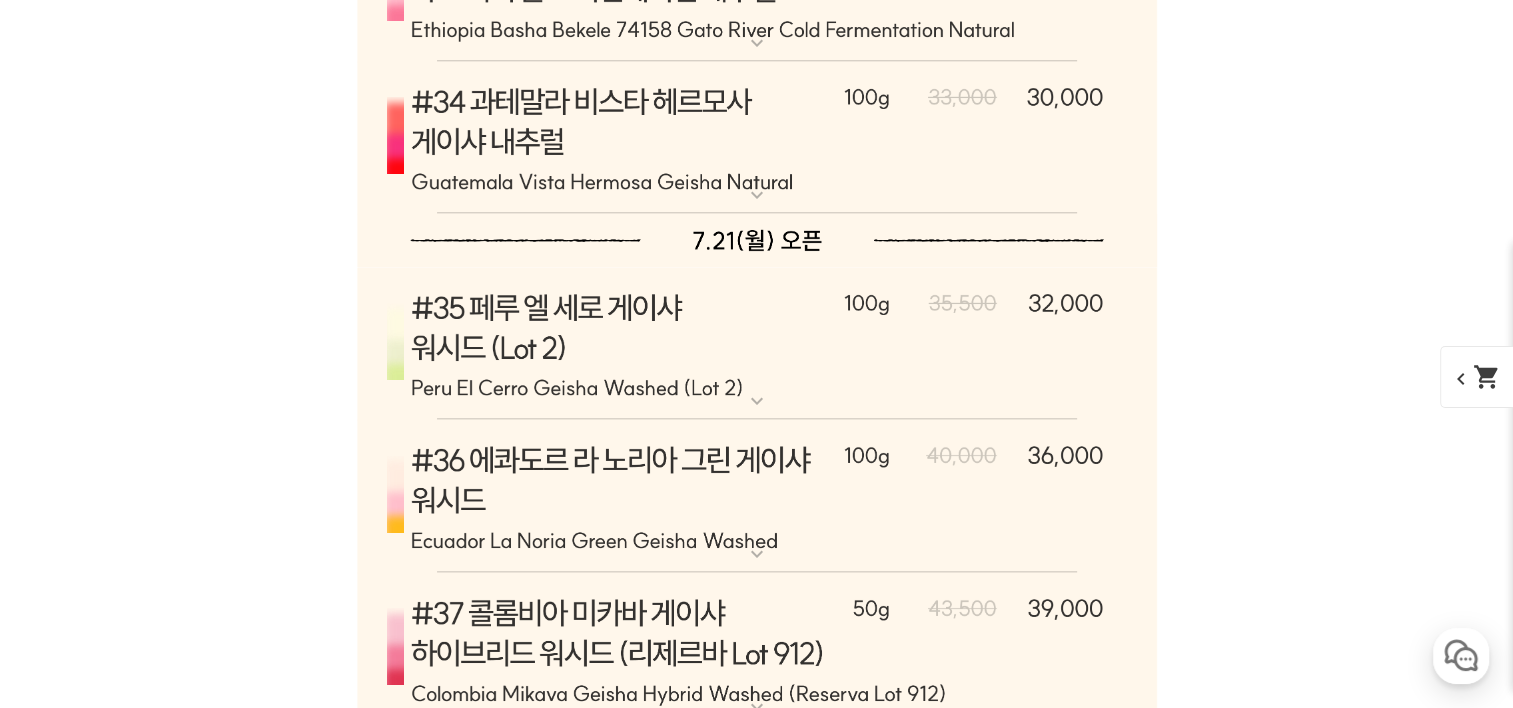scroll, scrollTop: 10400, scrollLeft: 0, axis: vertical 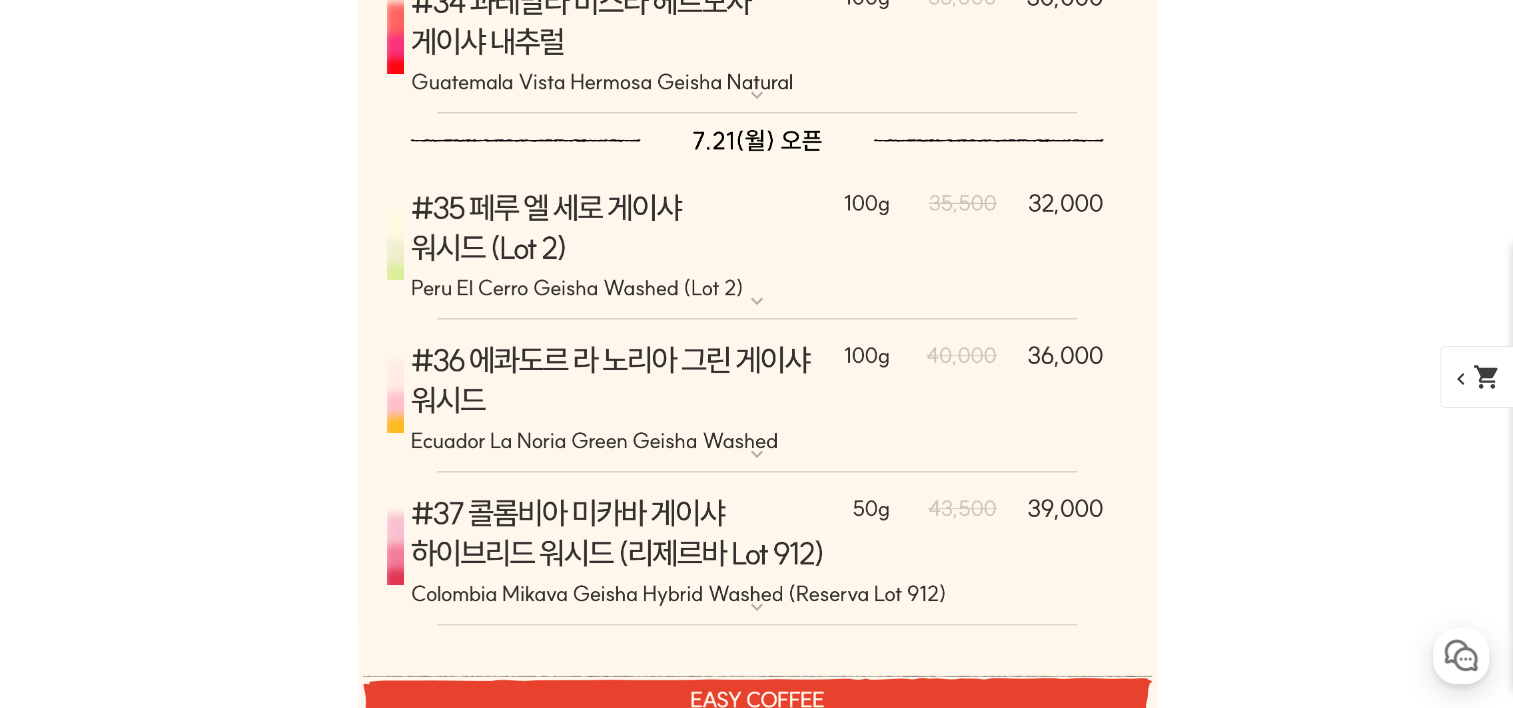 click at bounding box center (757, -1260) 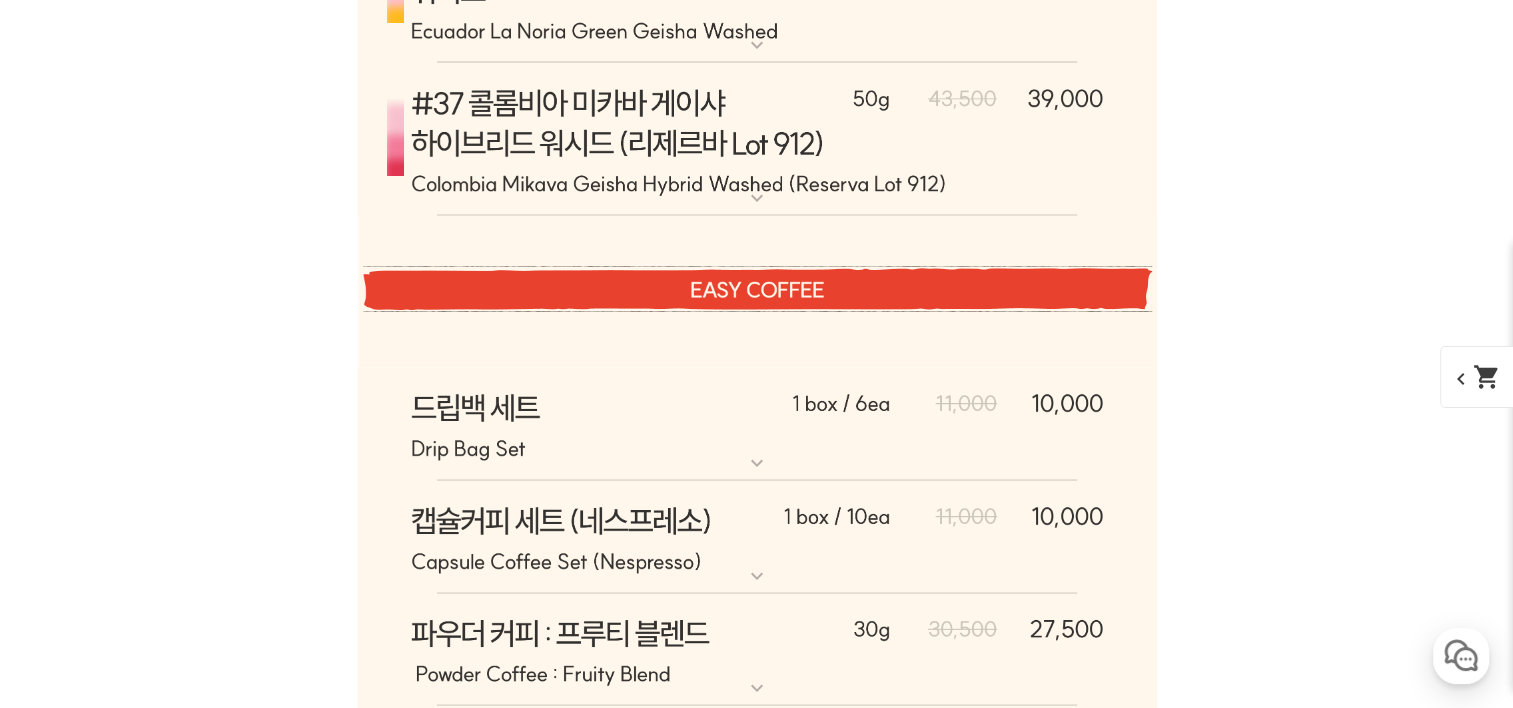 scroll, scrollTop: 12000, scrollLeft: 0, axis: vertical 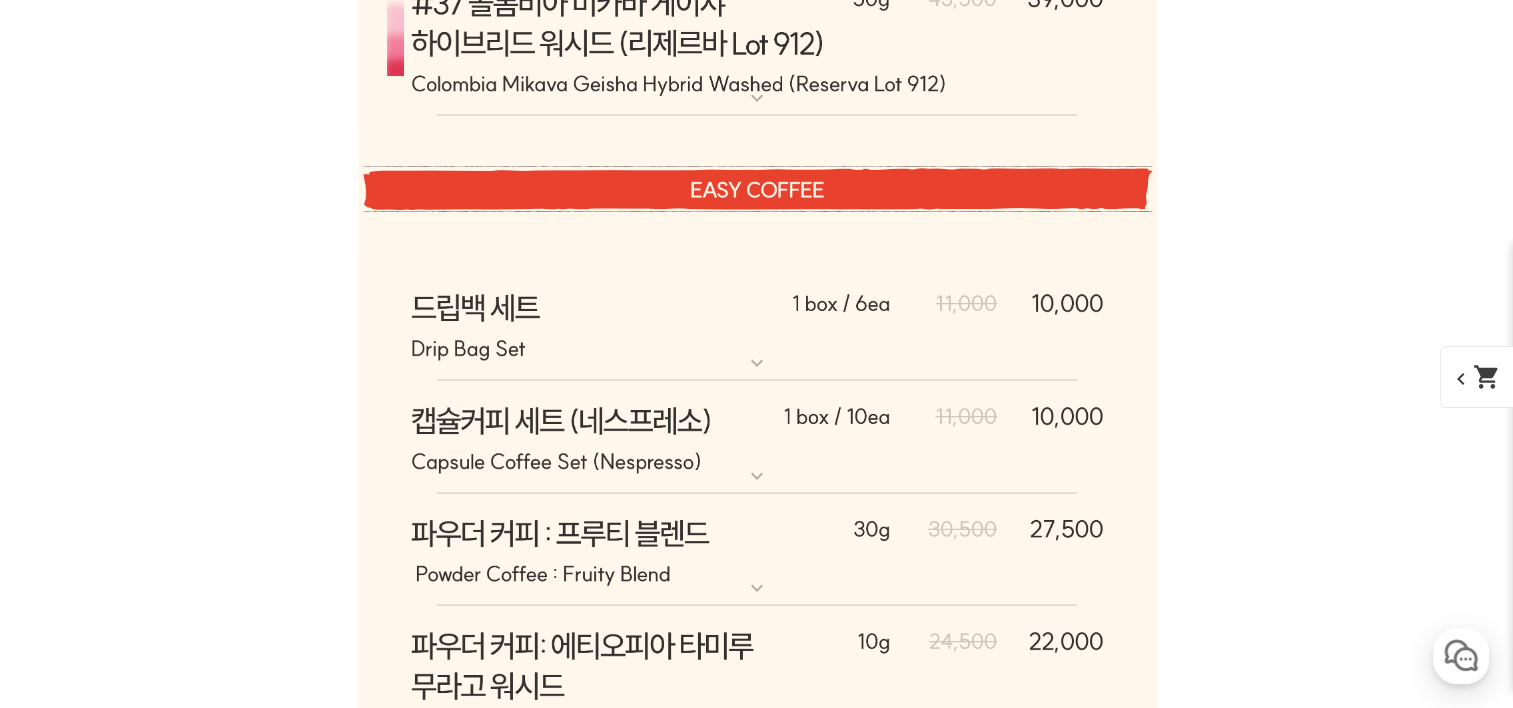 click at bounding box center [757, -1617] 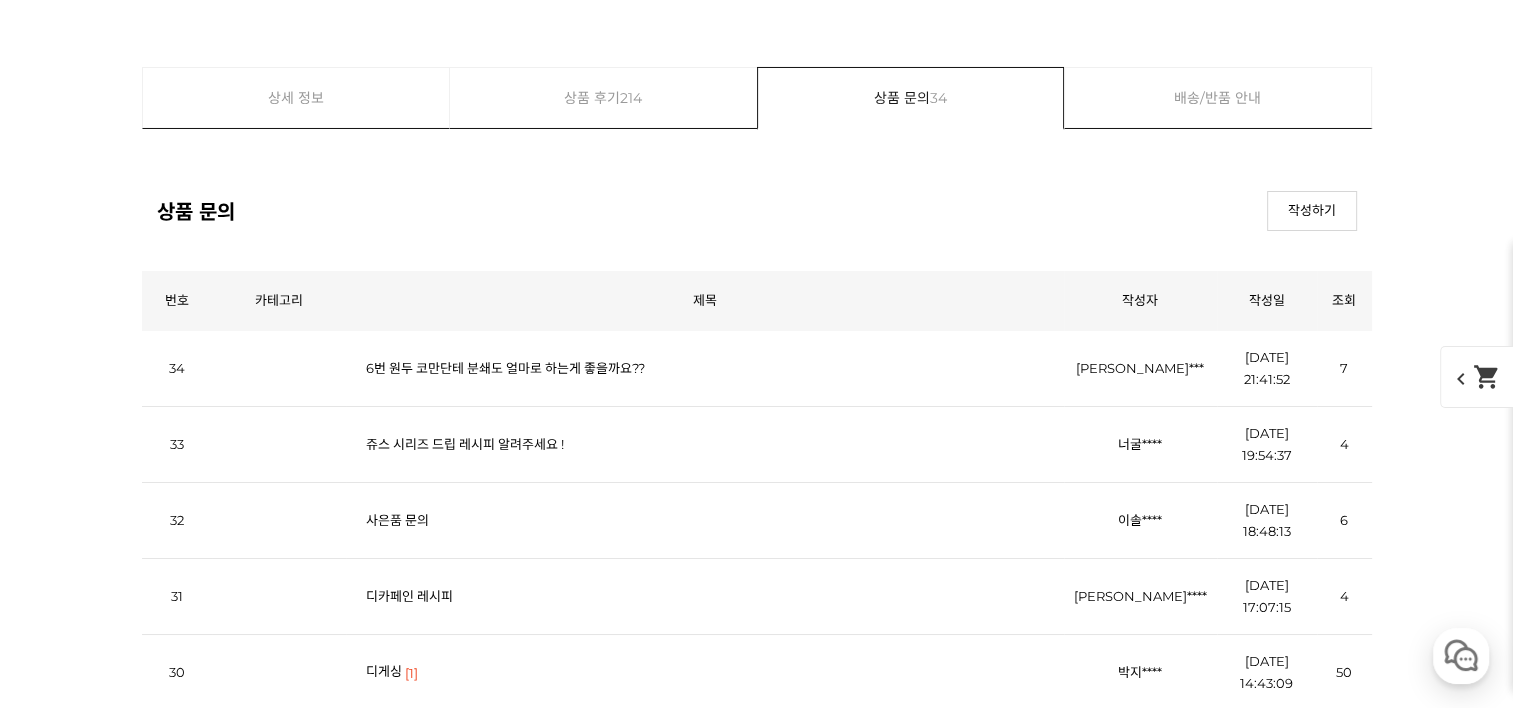 scroll, scrollTop: 15000, scrollLeft: 0, axis: vertical 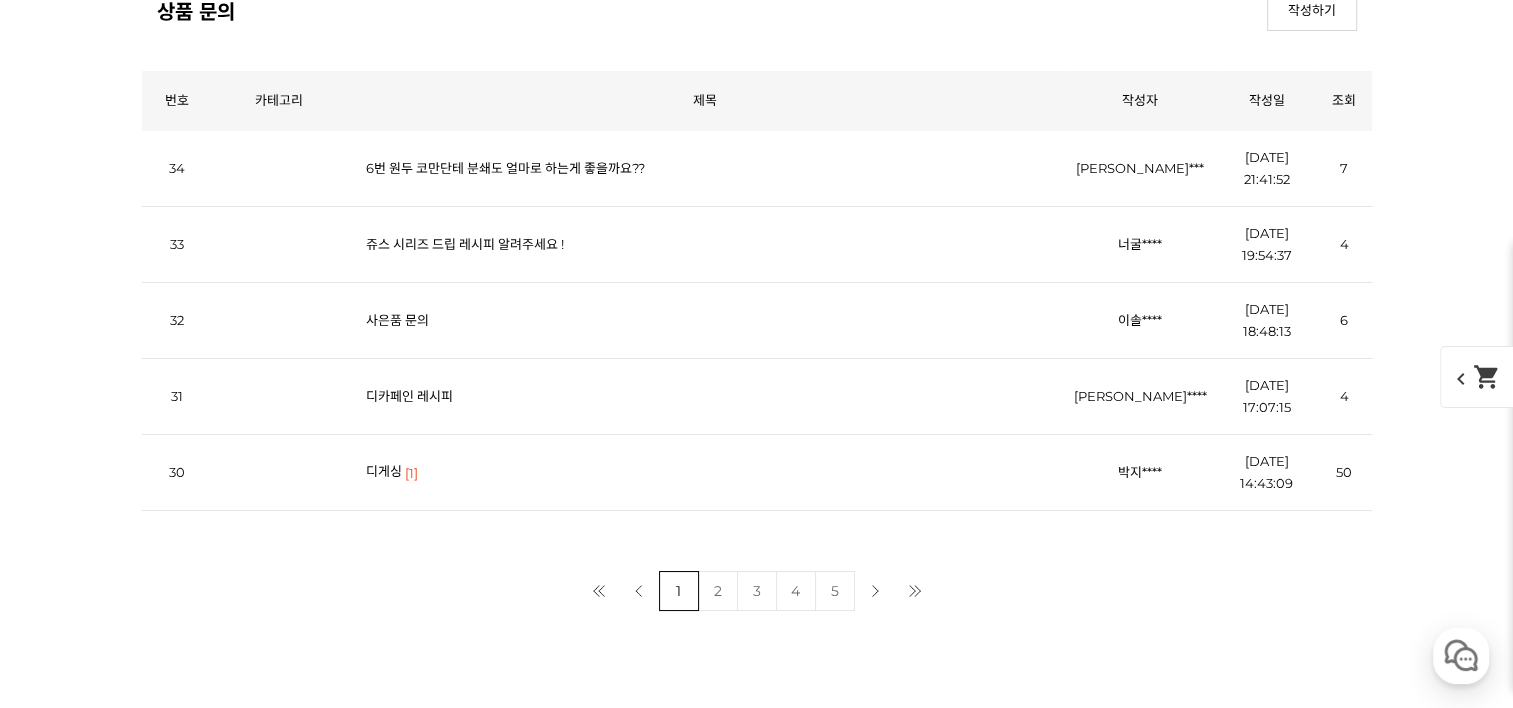 click at bounding box center (757, -3286) 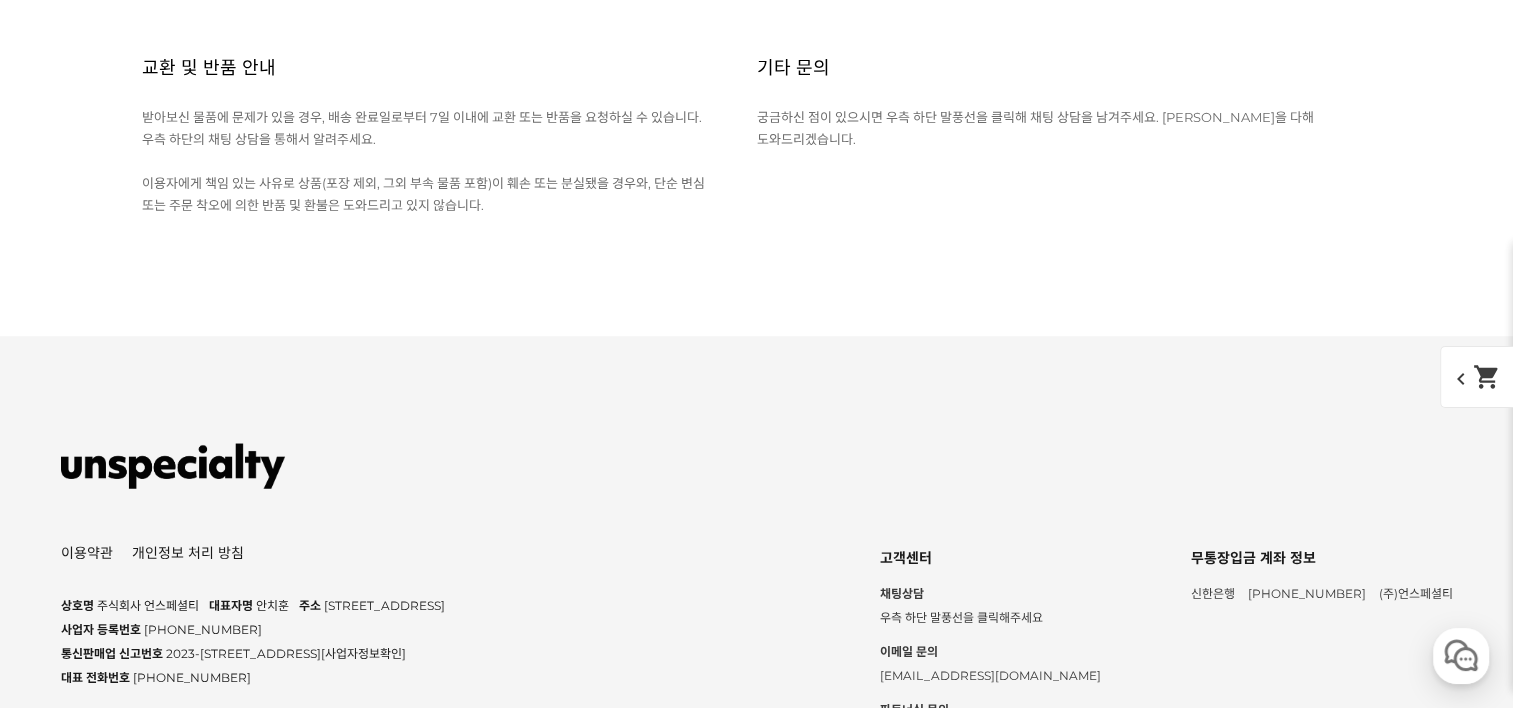 scroll, scrollTop: 16300, scrollLeft: 0, axis: vertical 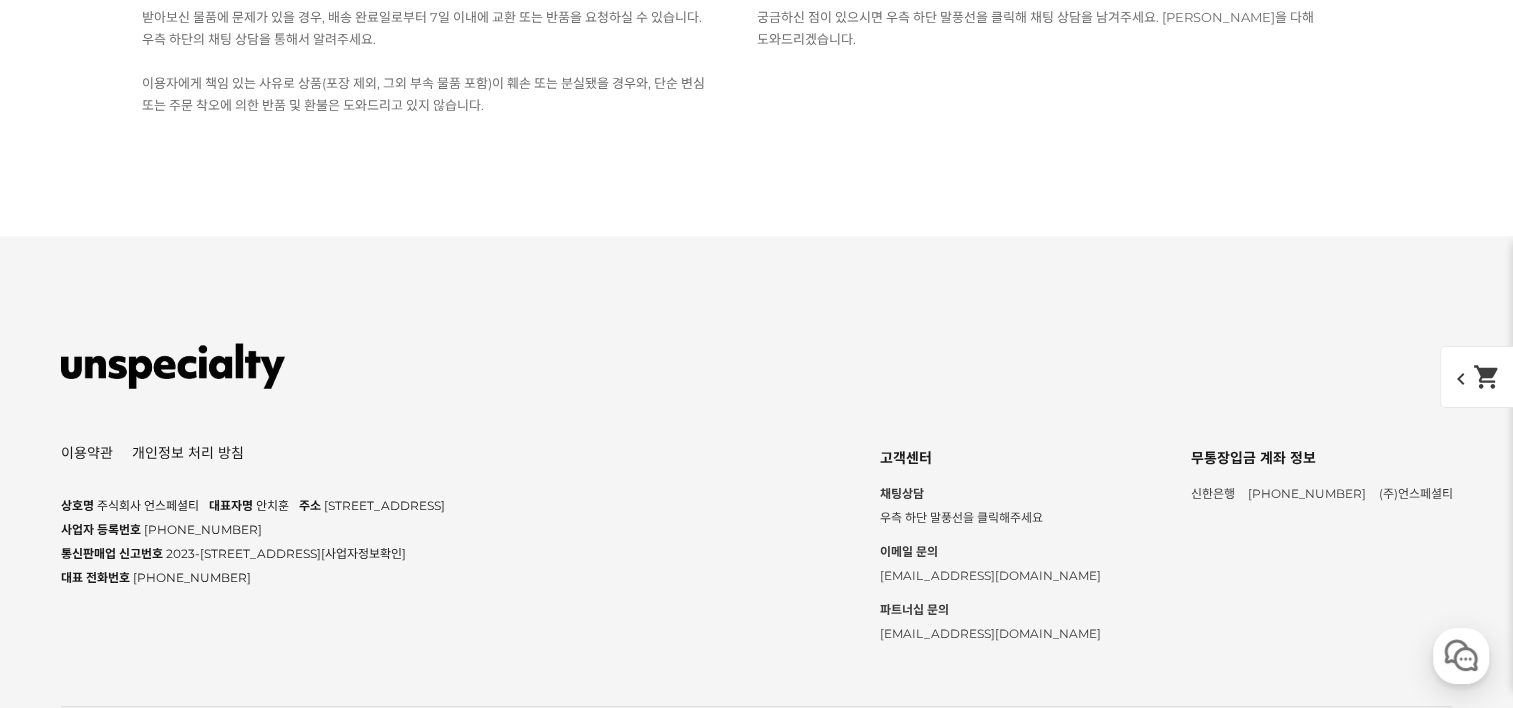 click at bounding box center [757, -4325] 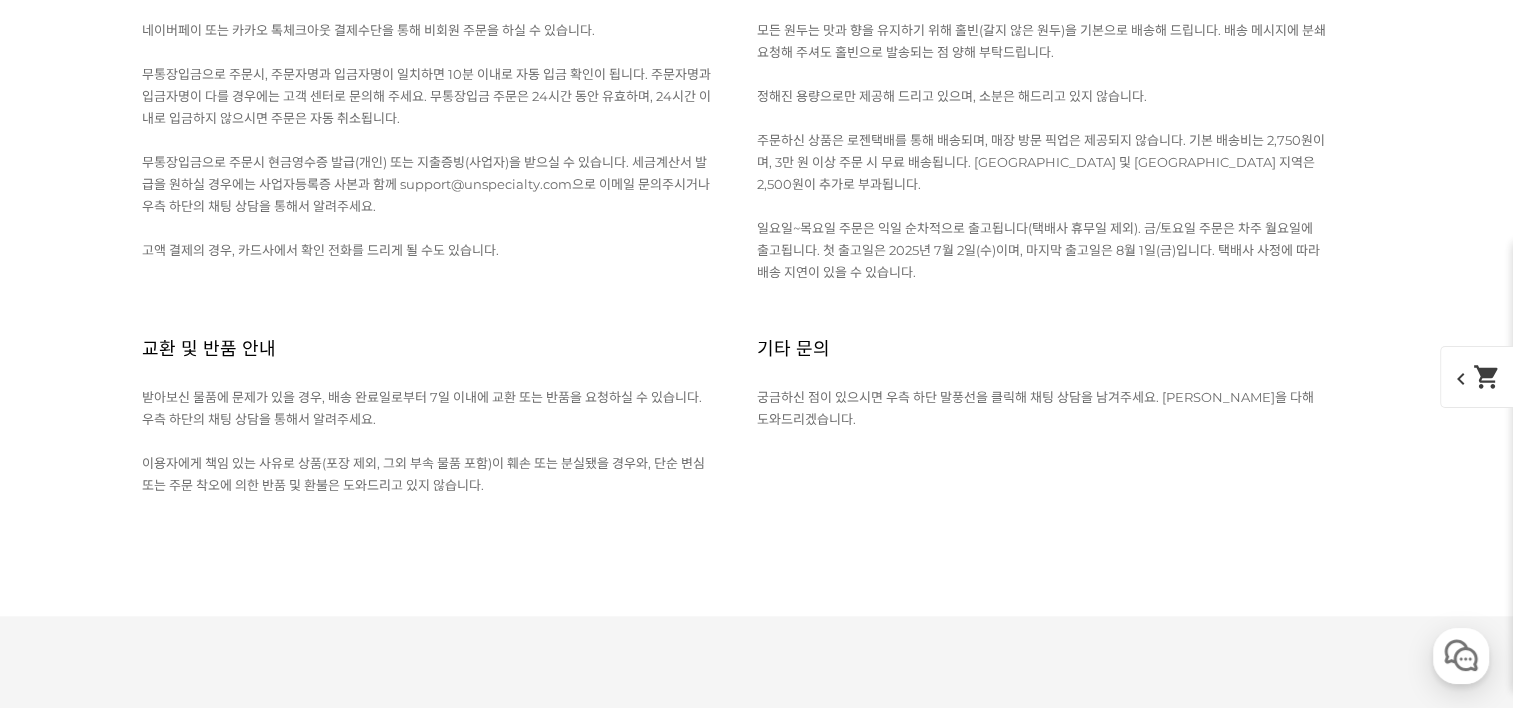 scroll, scrollTop: 17400, scrollLeft: 0, axis: vertical 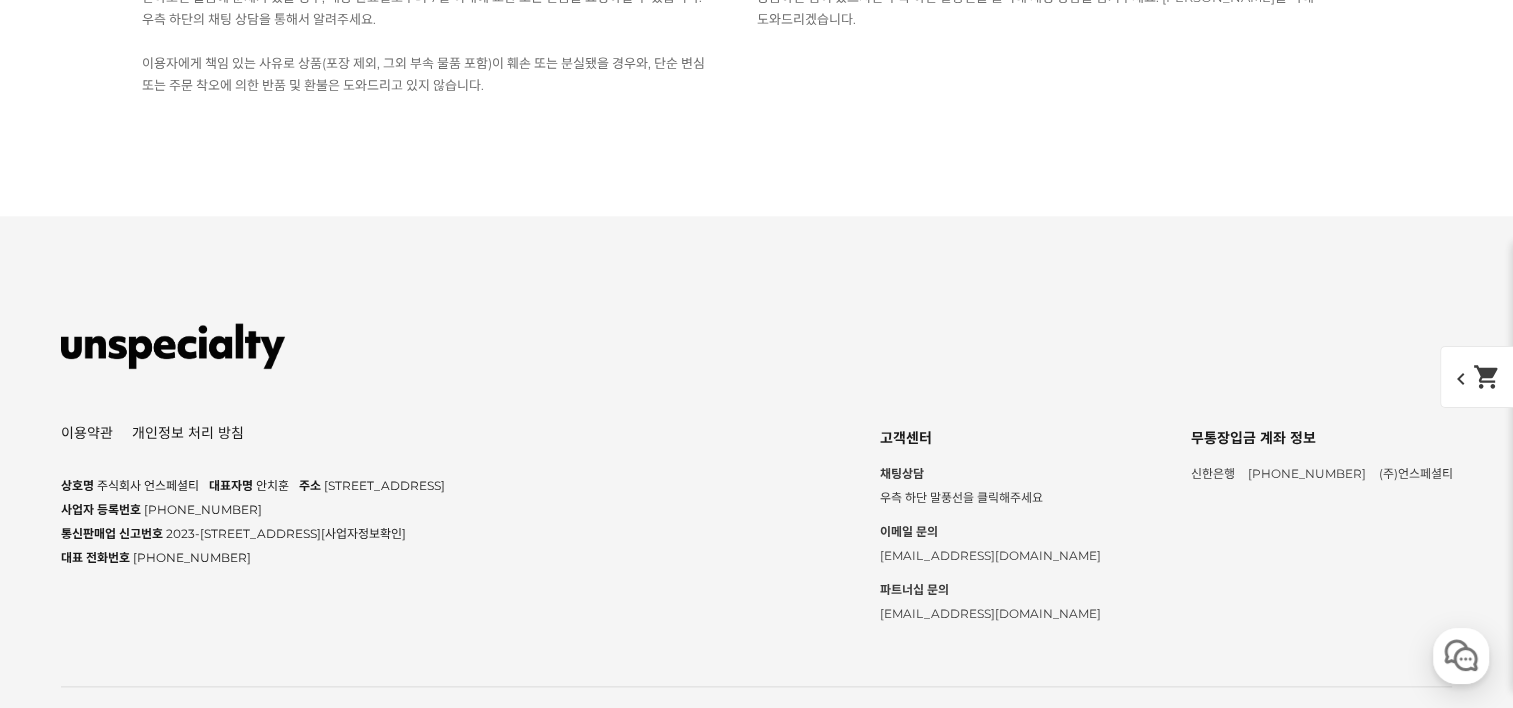 click at bounding box center [757, -4329] 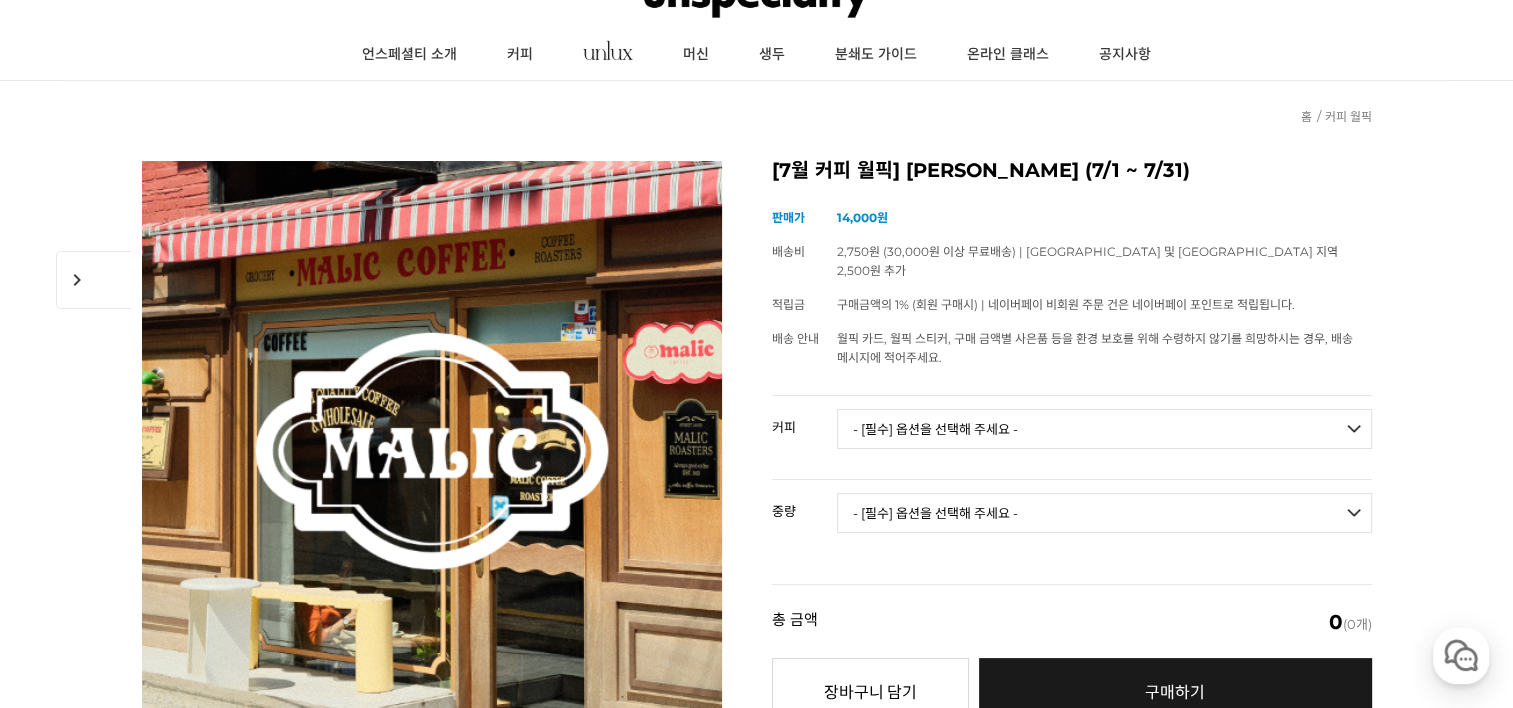 scroll, scrollTop: 0, scrollLeft: 0, axis: both 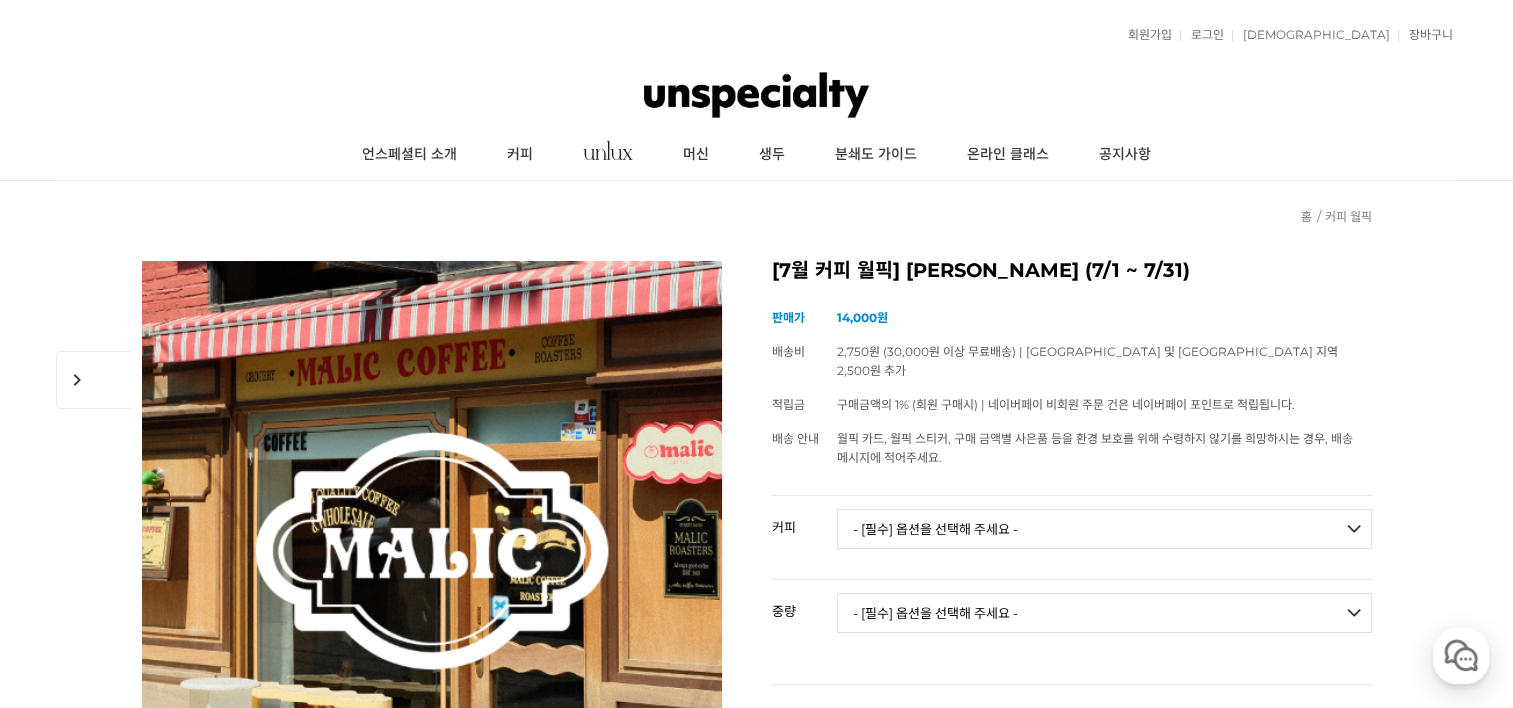 click at bounding box center (756, 95) 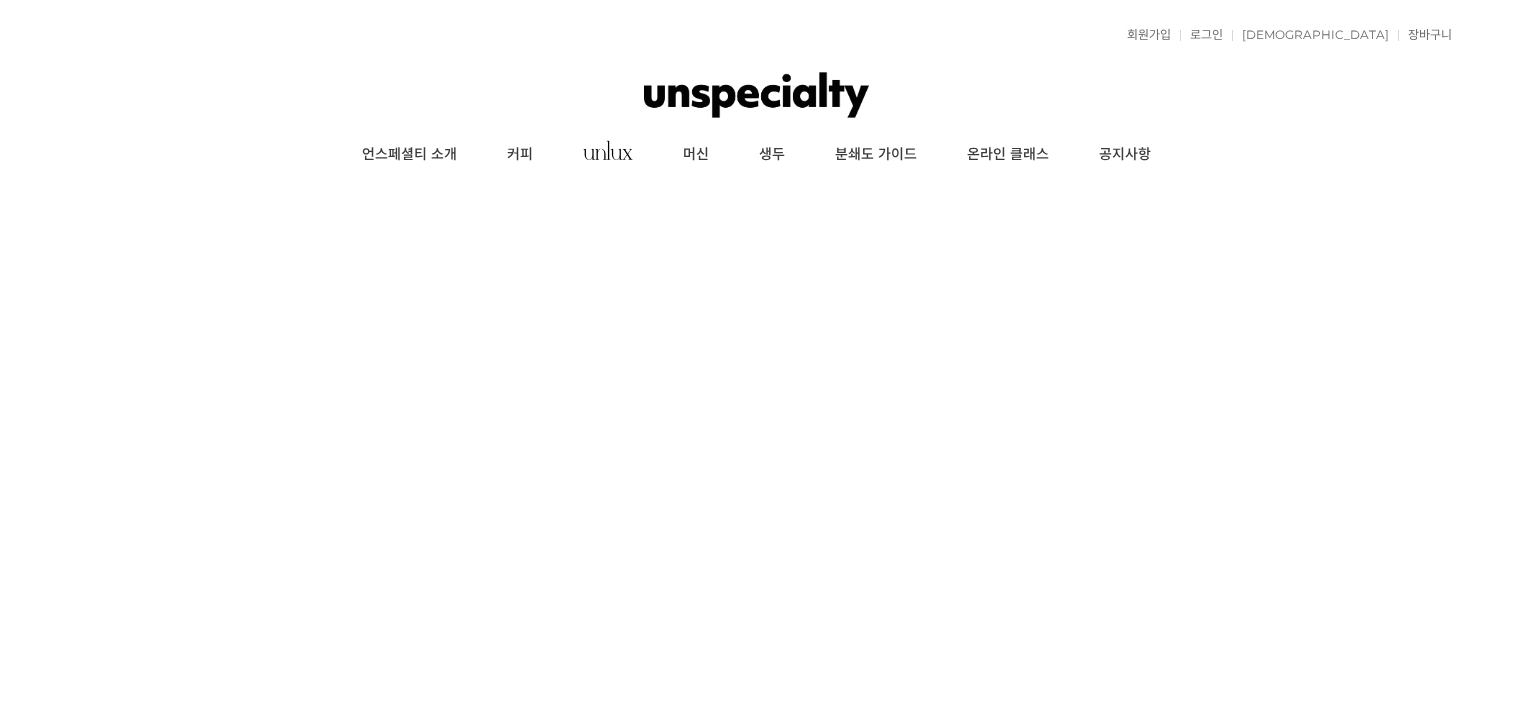 scroll, scrollTop: 0, scrollLeft: 0, axis: both 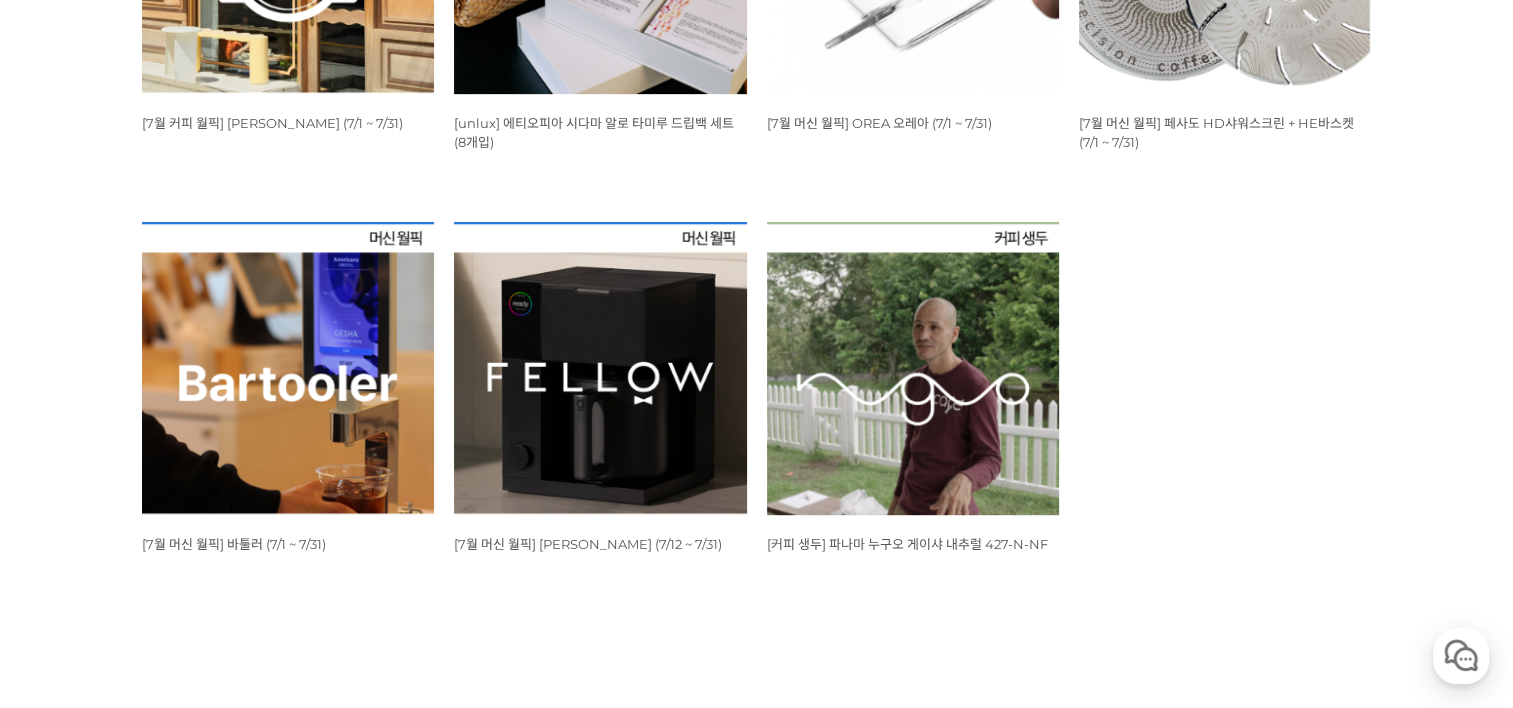 click at bounding box center (600, 368) 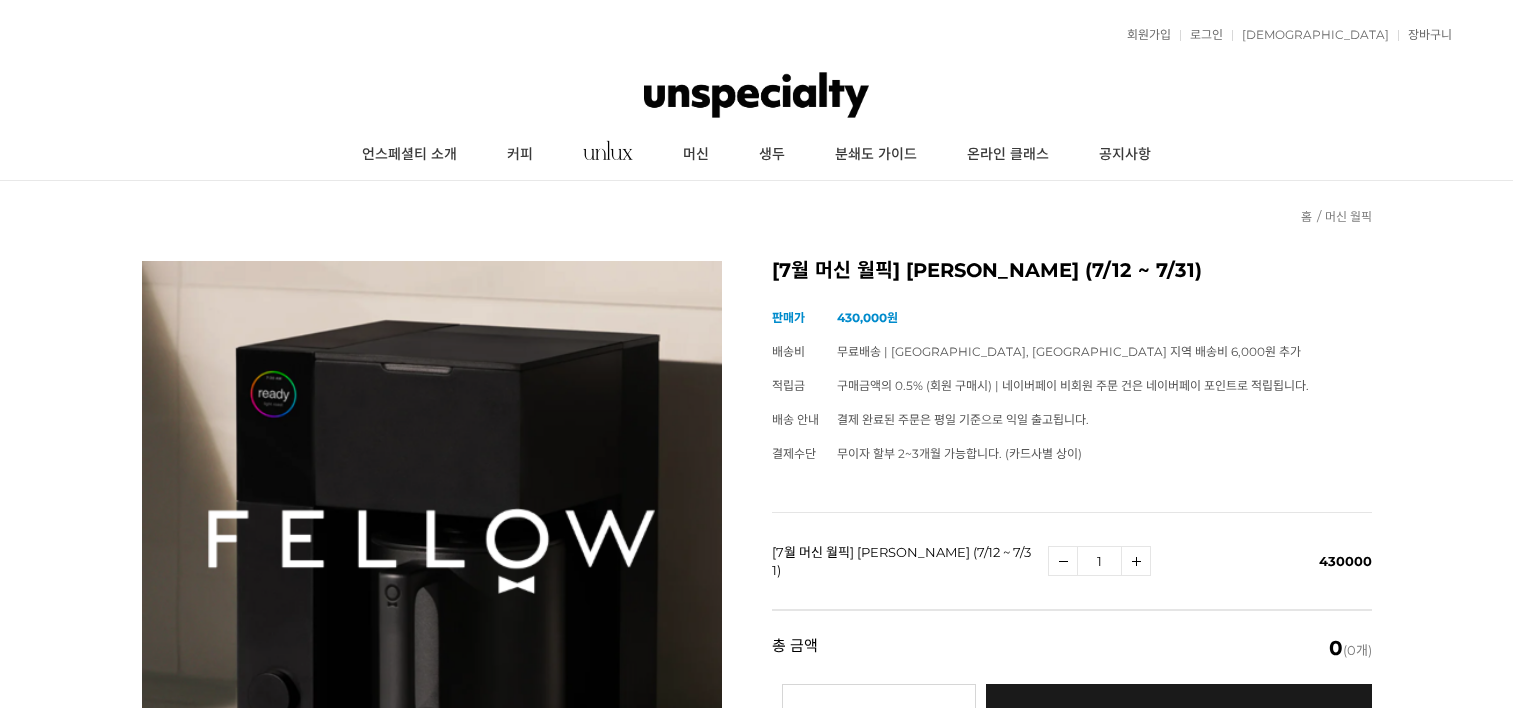 scroll, scrollTop: 0, scrollLeft: 0, axis: both 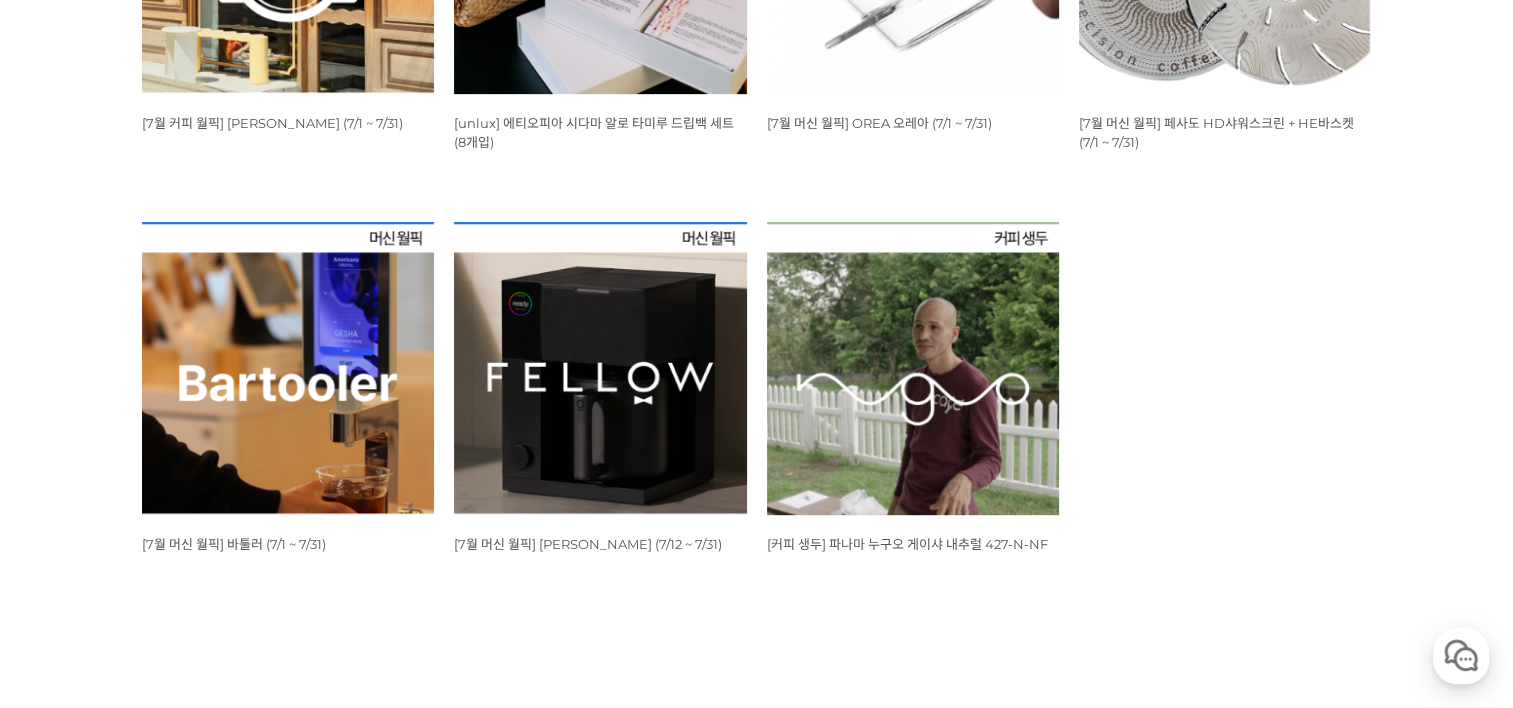 click at bounding box center [913, 368] 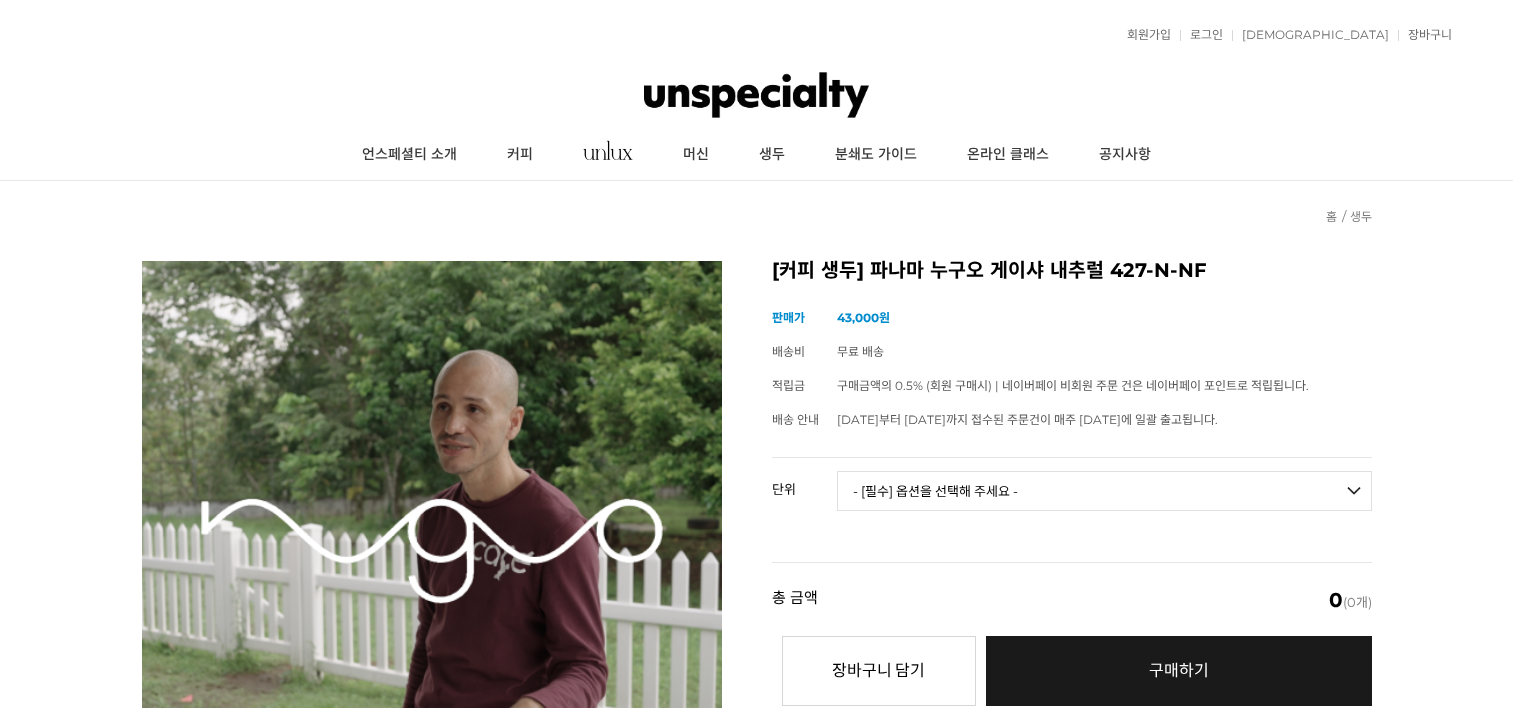scroll, scrollTop: 0, scrollLeft: 0, axis: both 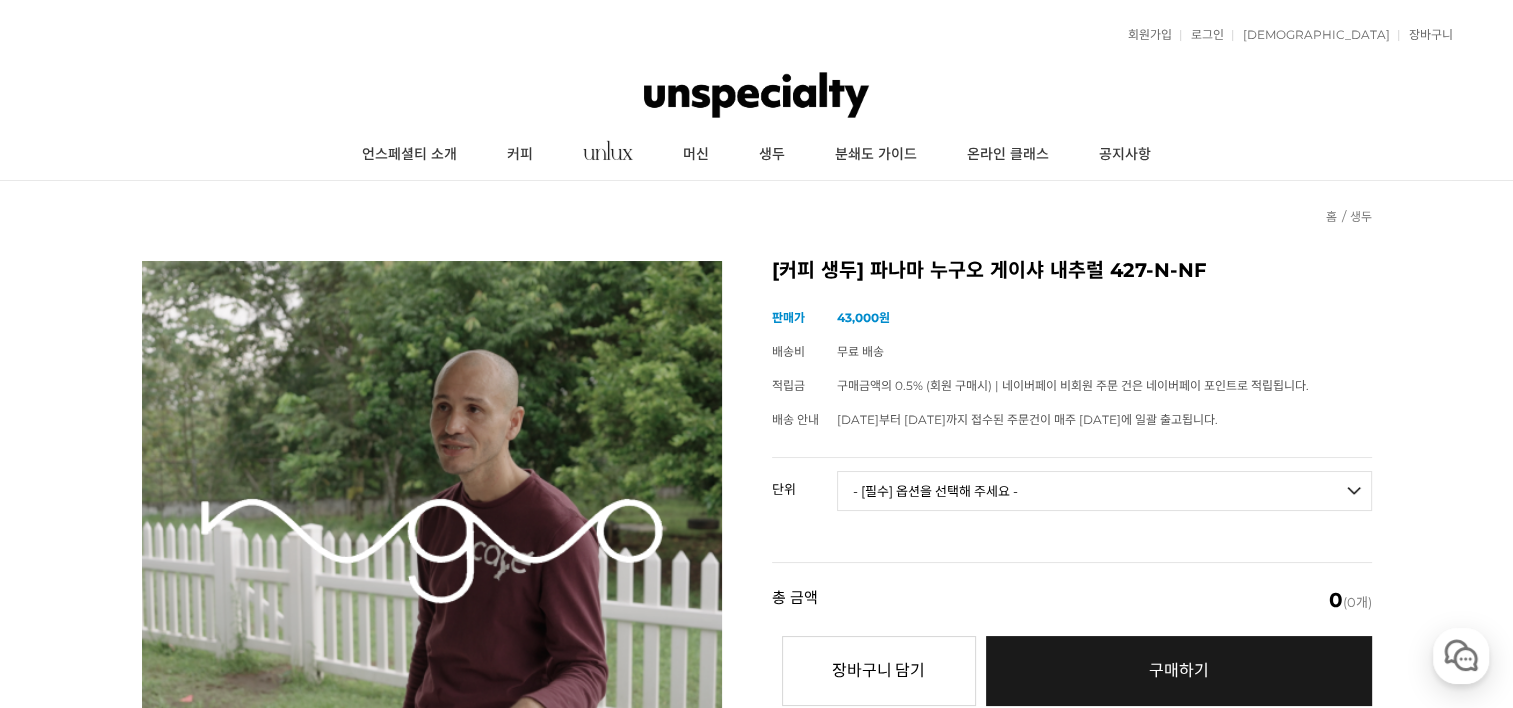 click on "- [필수] 옵션을 선택해 주세요 - ------------------- 50g [품절] 100g 500g" at bounding box center [1104, 491] 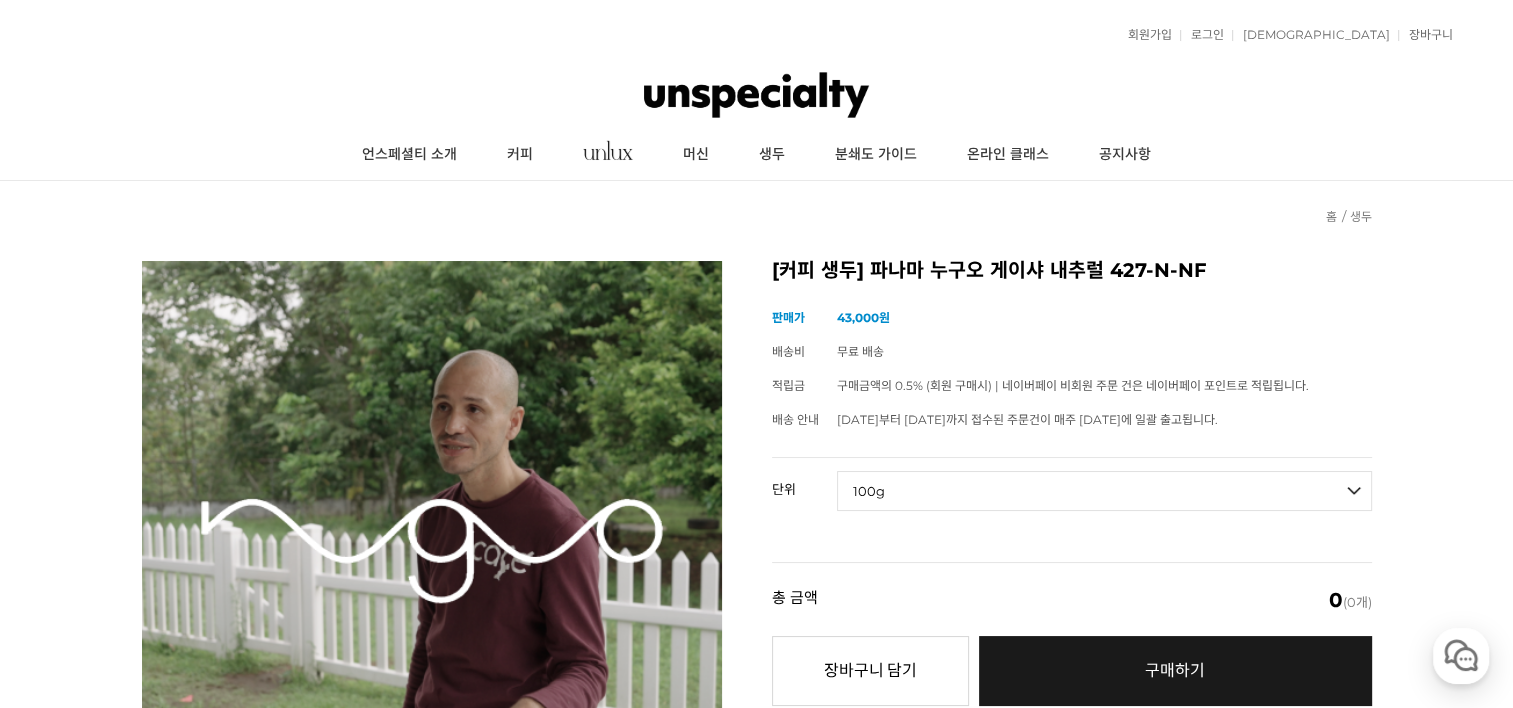 click on "- [필수] 옵션을 선택해 주세요 - ------------------- 50g [품절] 100g 500g" at bounding box center [1104, 491] 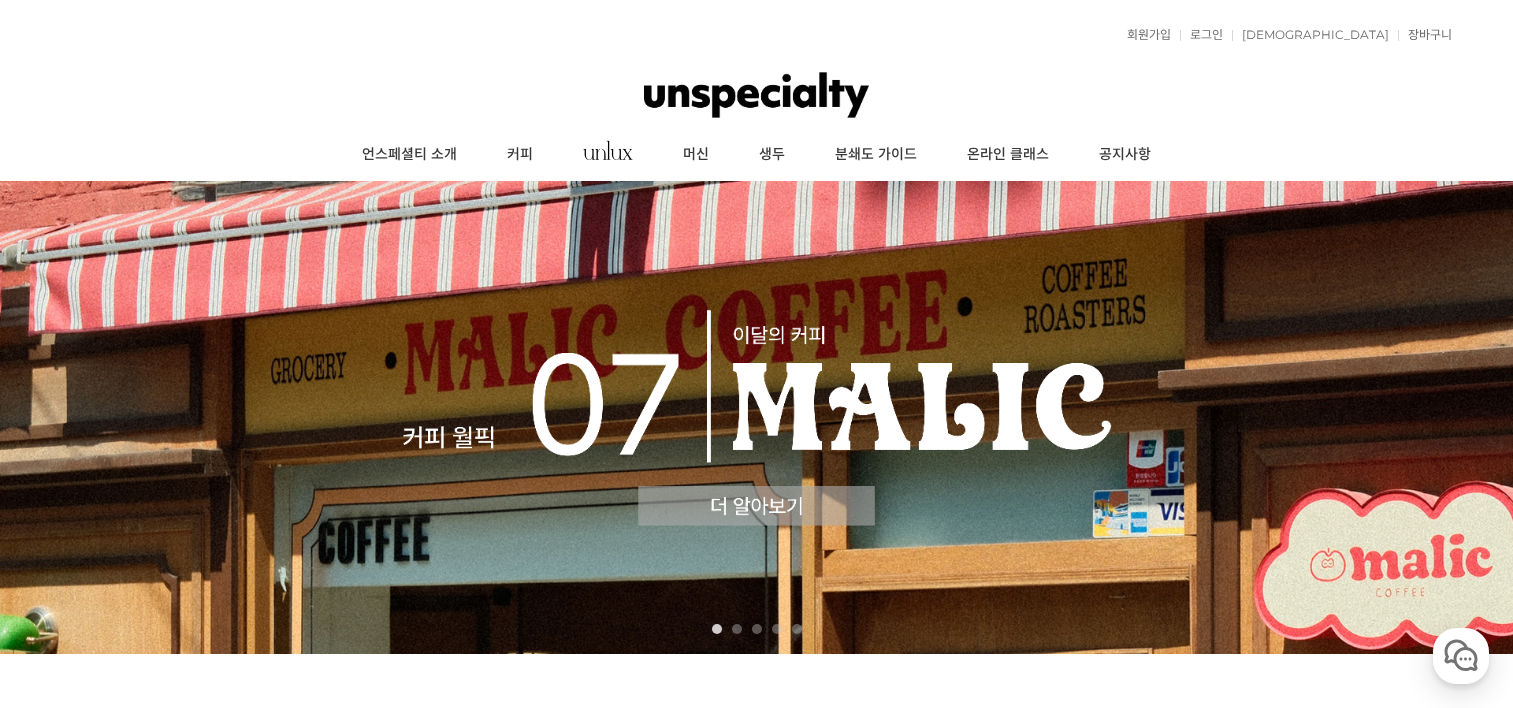 scroll, scrollTop: 972, scrollLeft: 0, axis: vertical 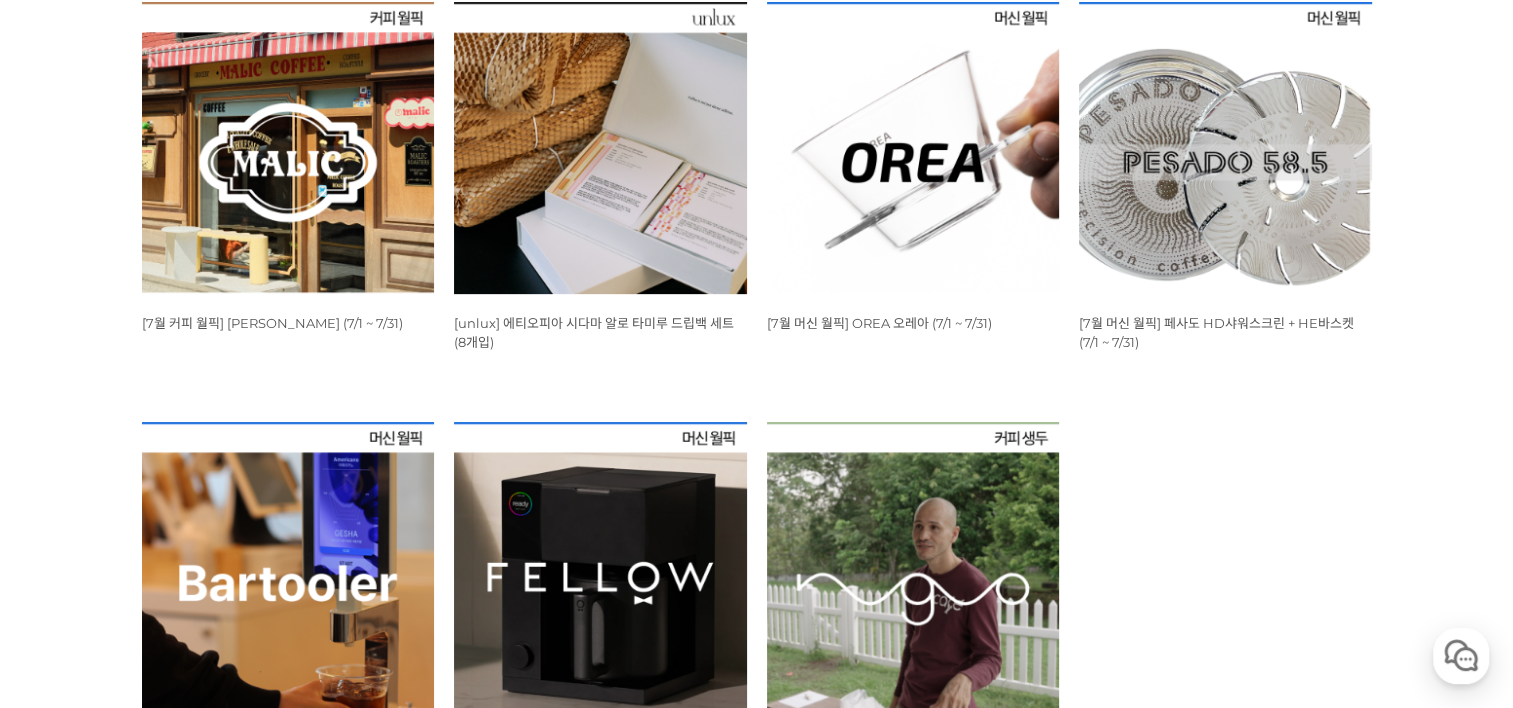 click at bounding box center [913, 148] 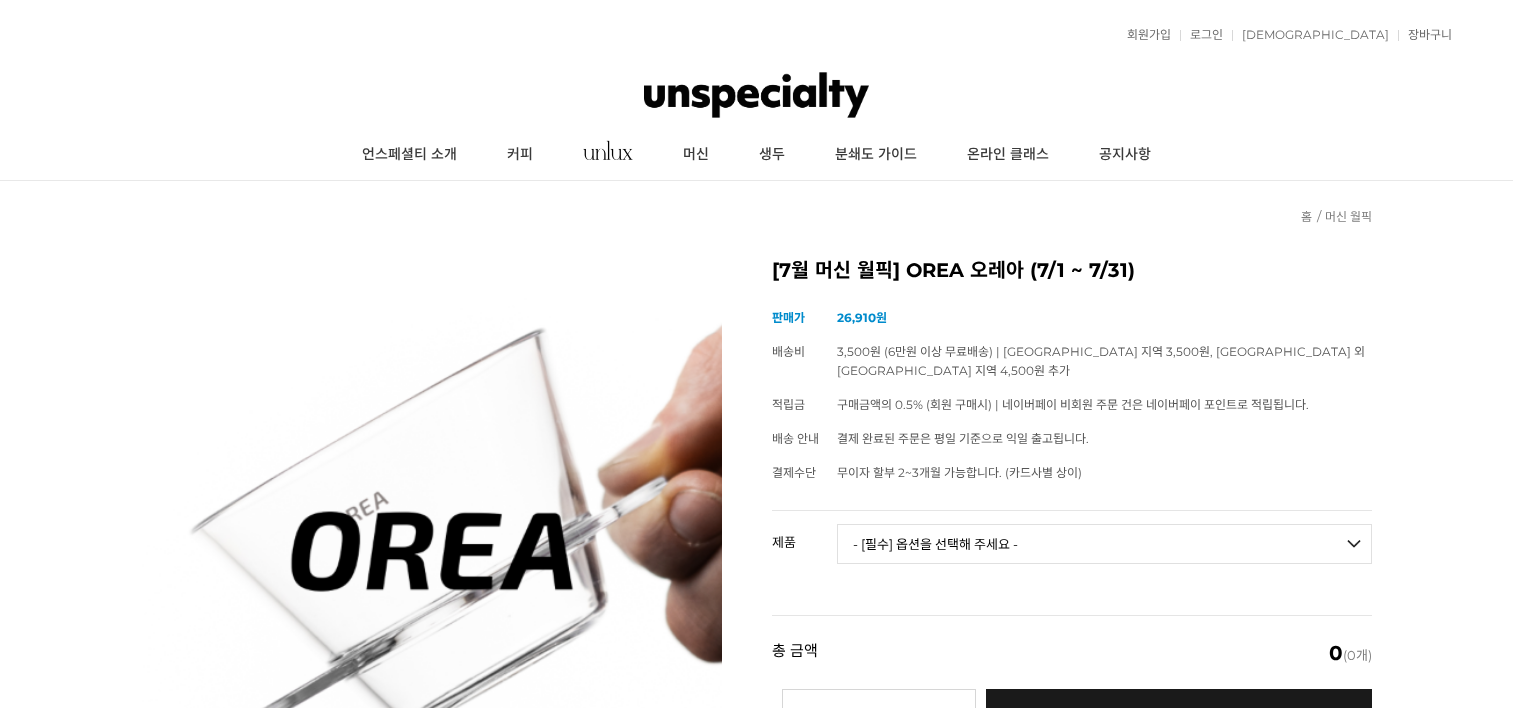 scroll, scrollTop: 0, scrollLeft: 0, axis: both 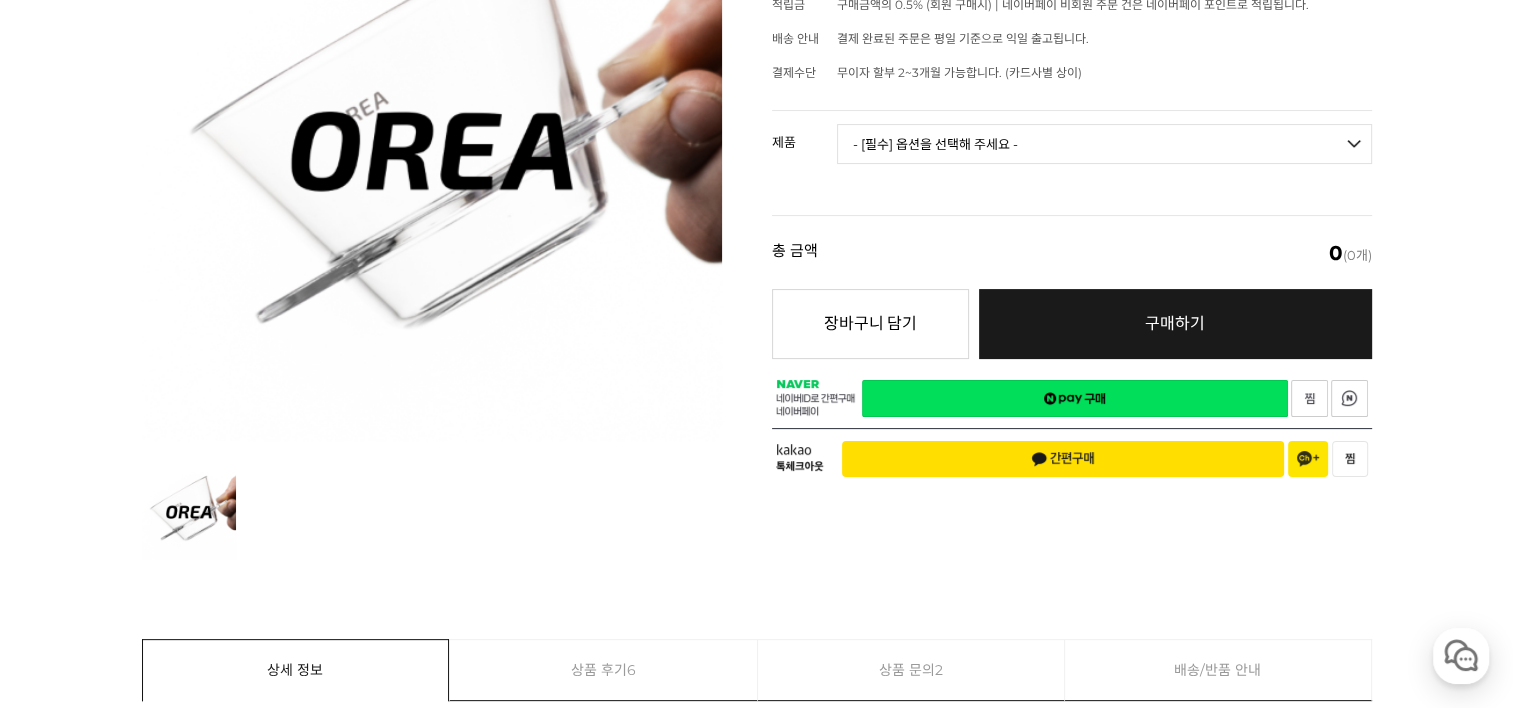 click on "- [필수] 옵션을 선택해 주세요 - ------------------- OREA O1 BABY O 브루어 OREA V4 Narrow 브루어 세트 [품절] OREA 웨이브 필터 (100매) OREA 플랫 필터 (100매)" at bounding box center [1104, 144] 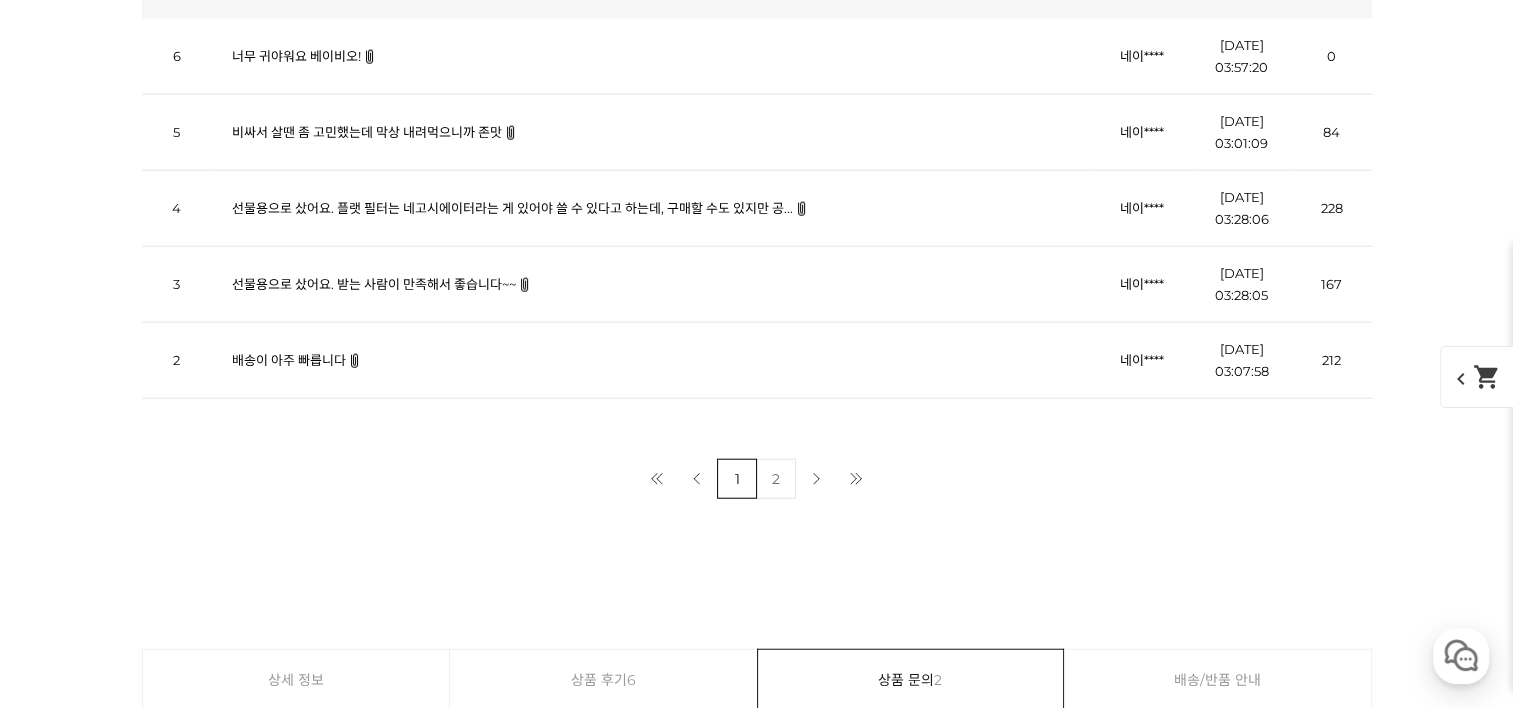 scroll, scrollTop: 27653, scrollLeft: 0, axis: vertical 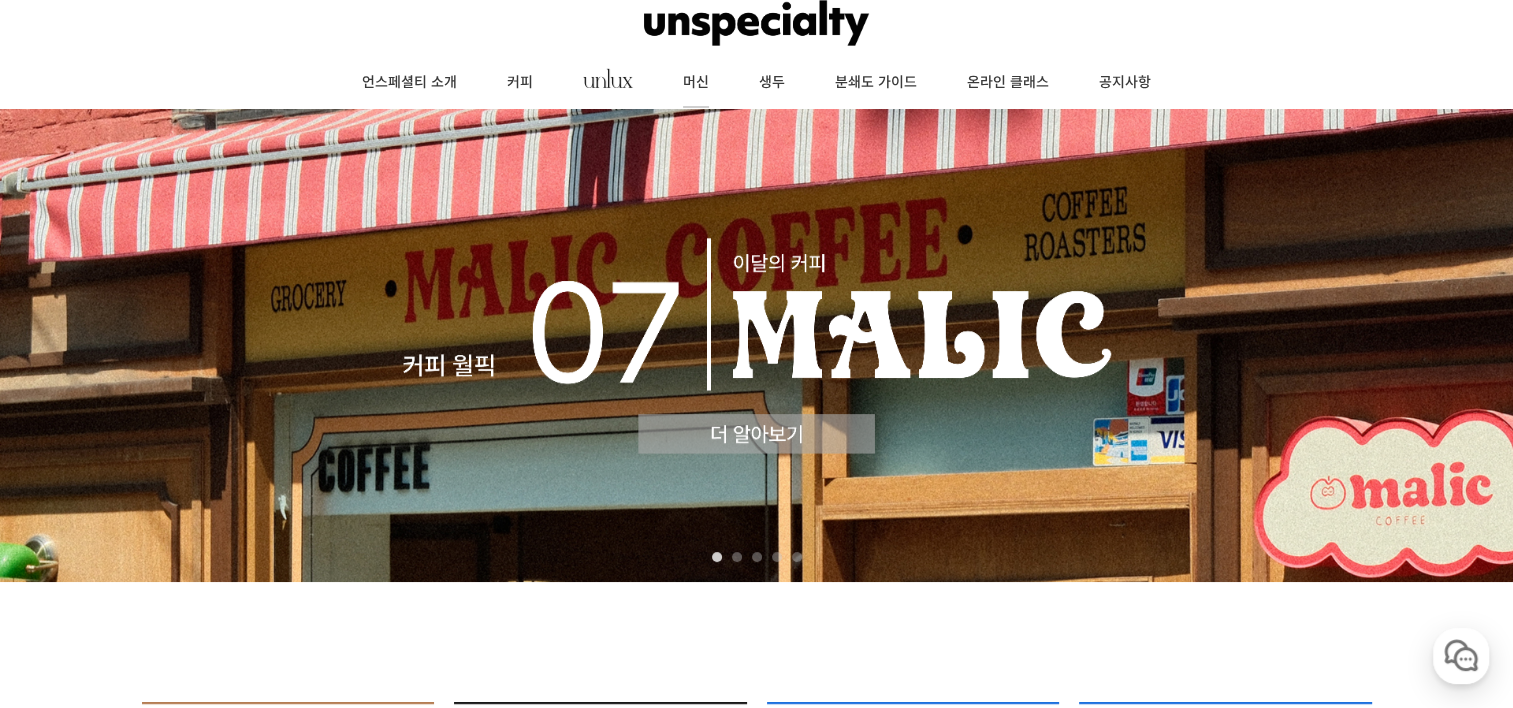 click on "머신" at bounding box center [696, 83] 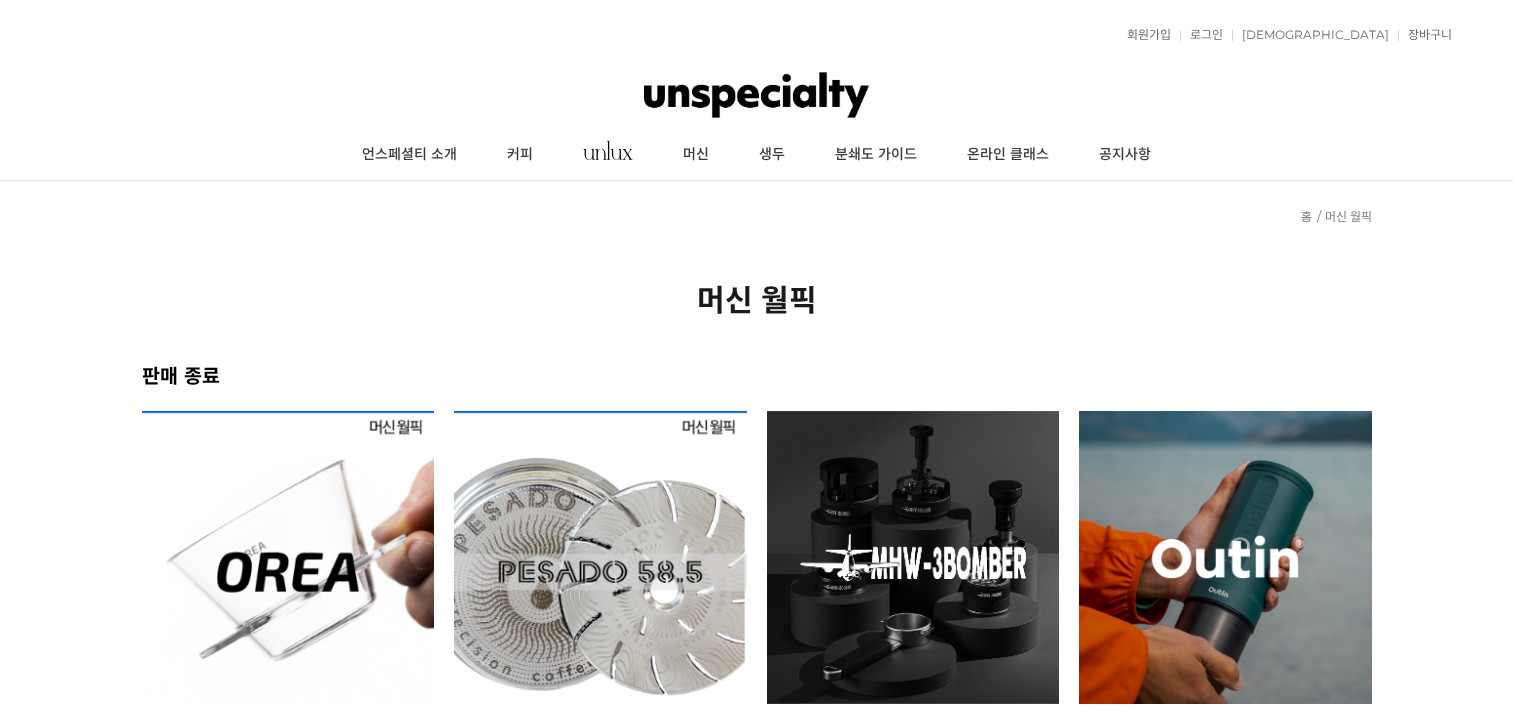 scroll, scrollTop: 0, scrollLeft: 0, axis: both 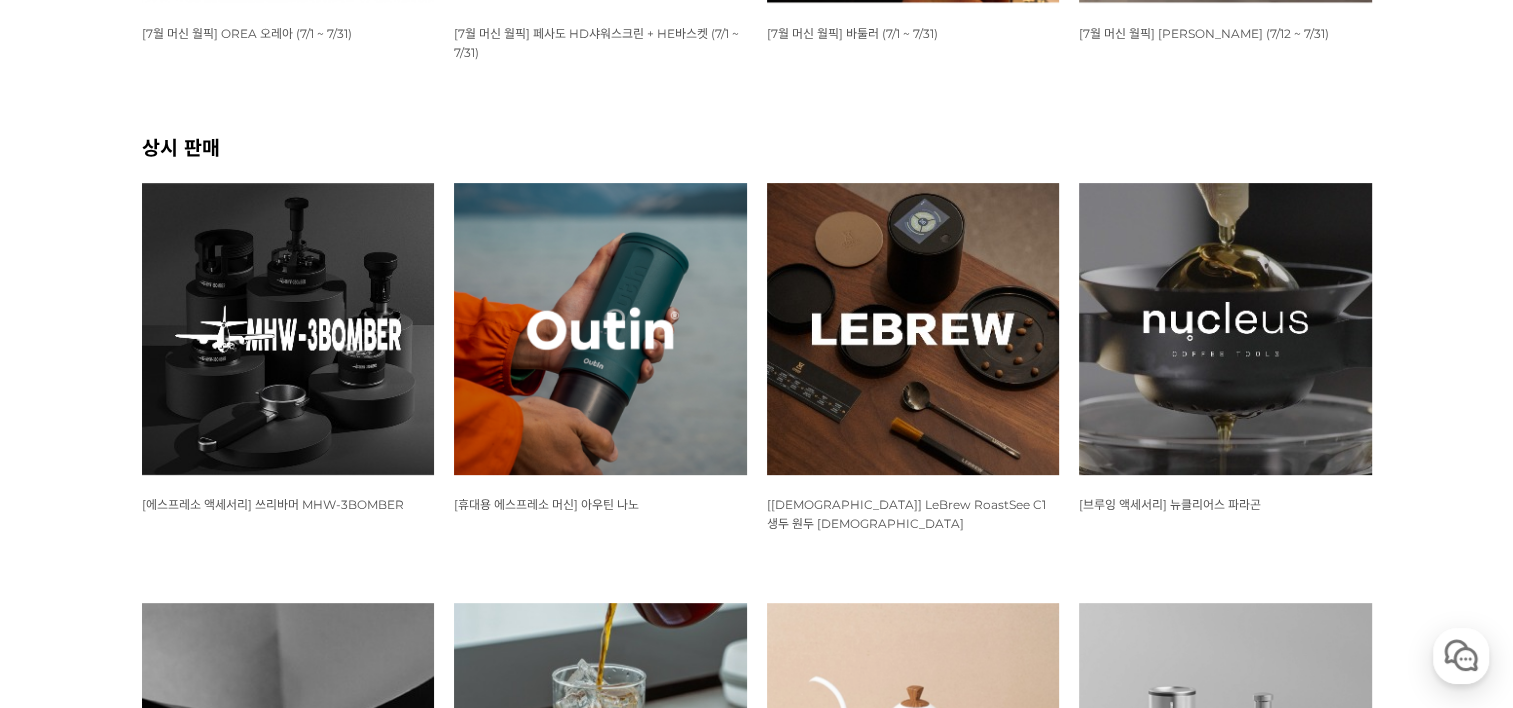 click at bounding box center (288, 329) 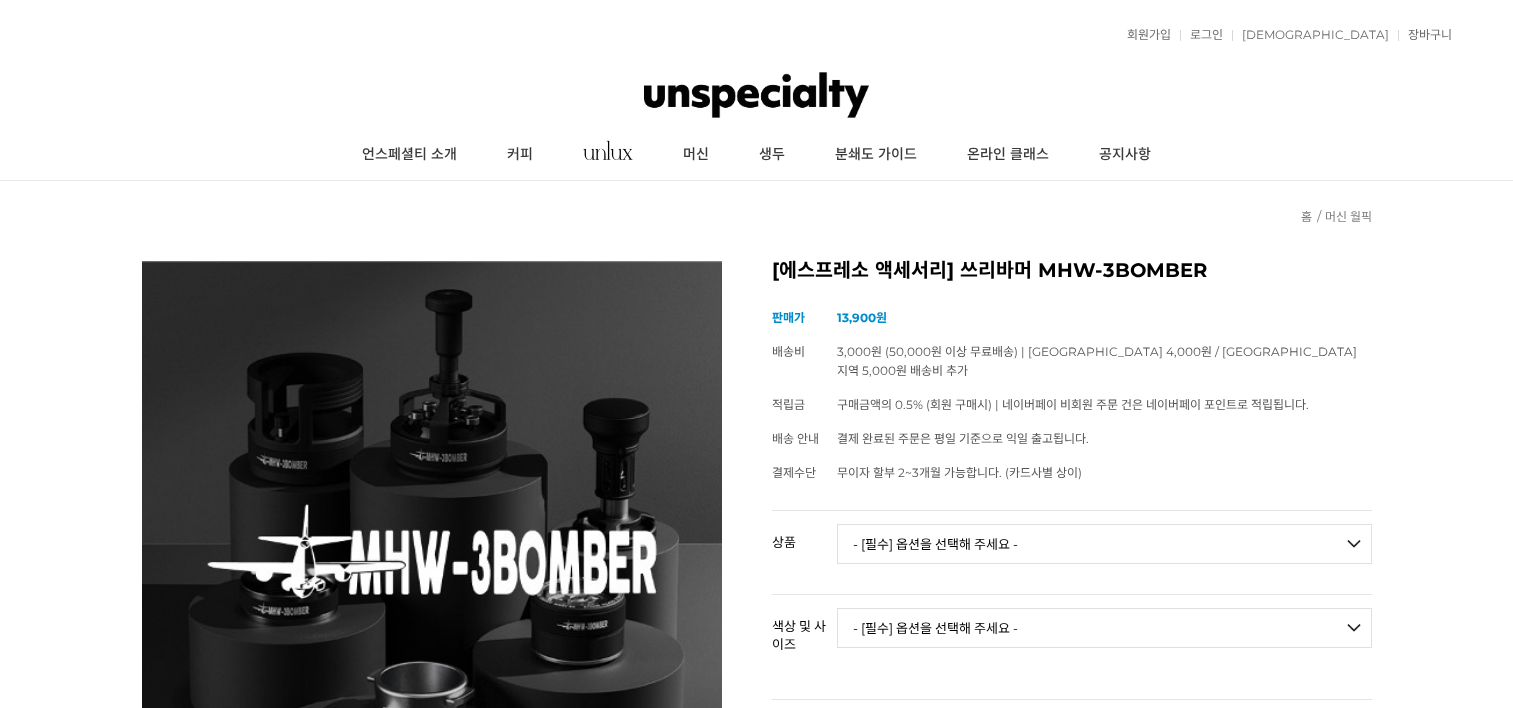 scroll, scrollTop: 0, scrollLeft: 0, axis: both 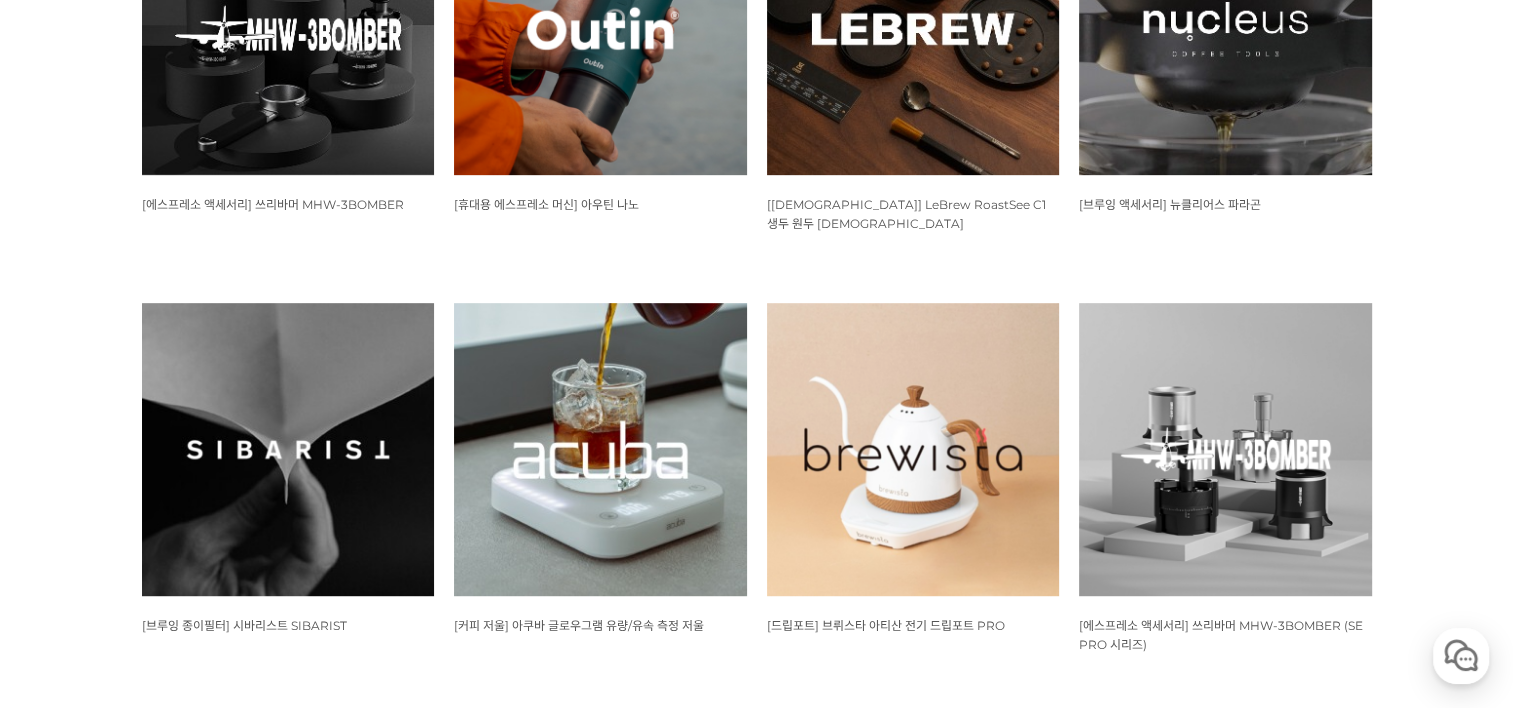 click at bounding box center (600, 449) 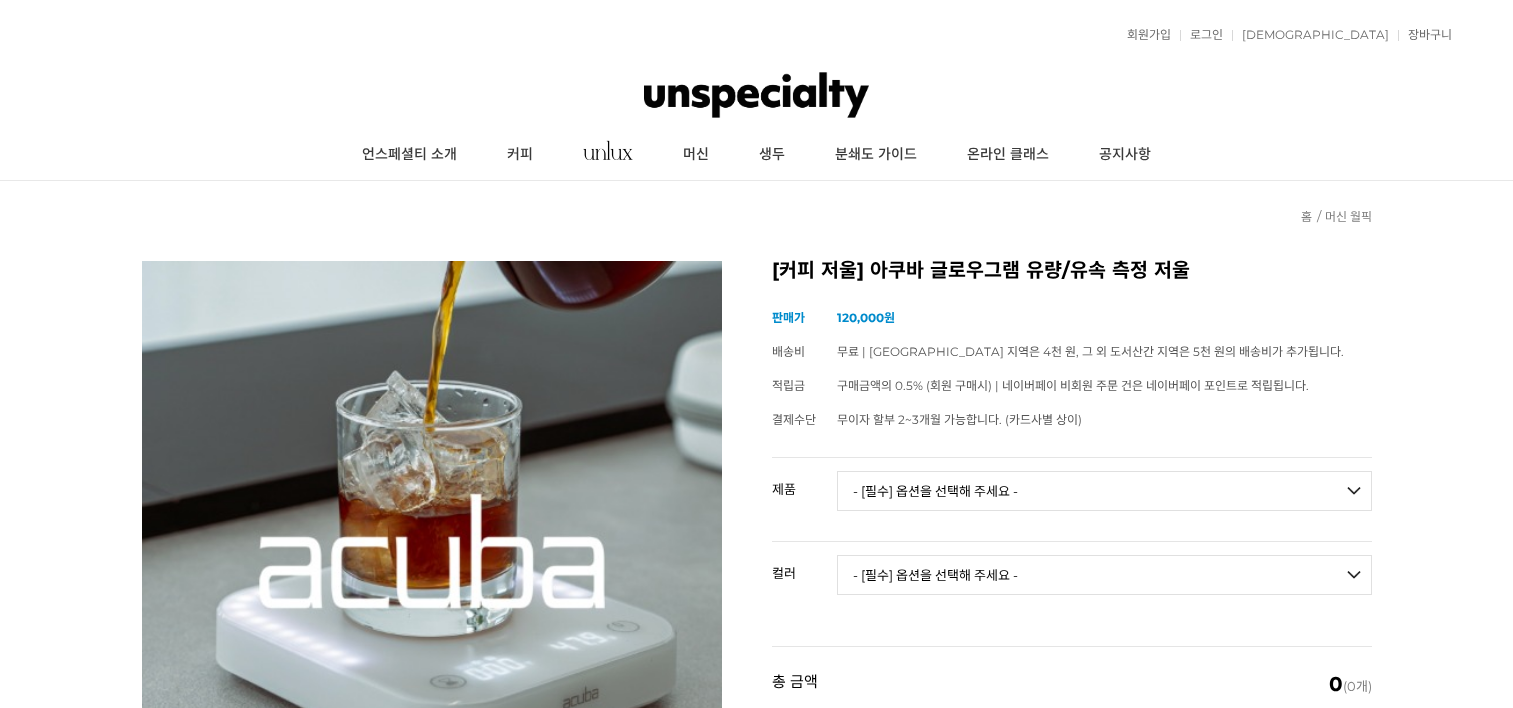 scroll, scrollTop: 0, scrollLeft: 0, axis: both 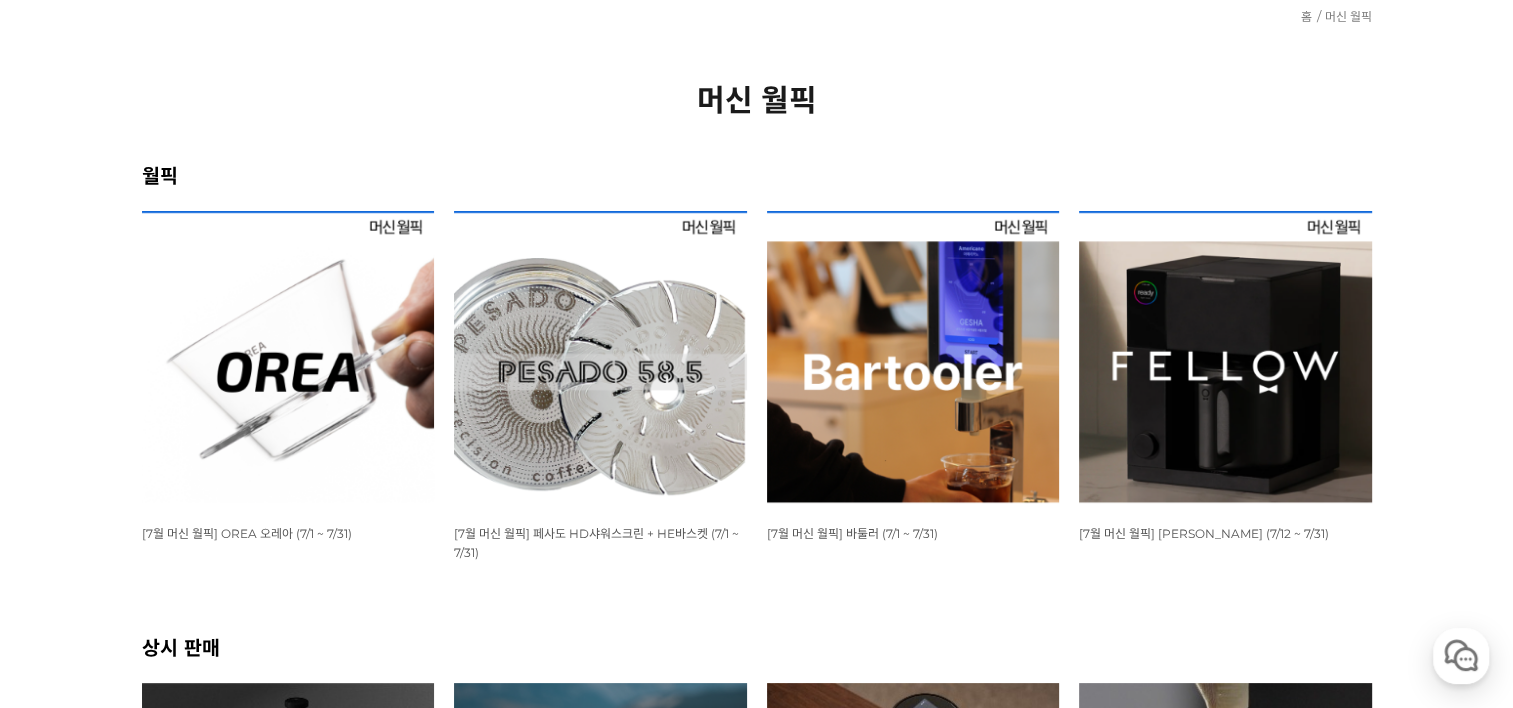 click at bounding box center [288, 357] 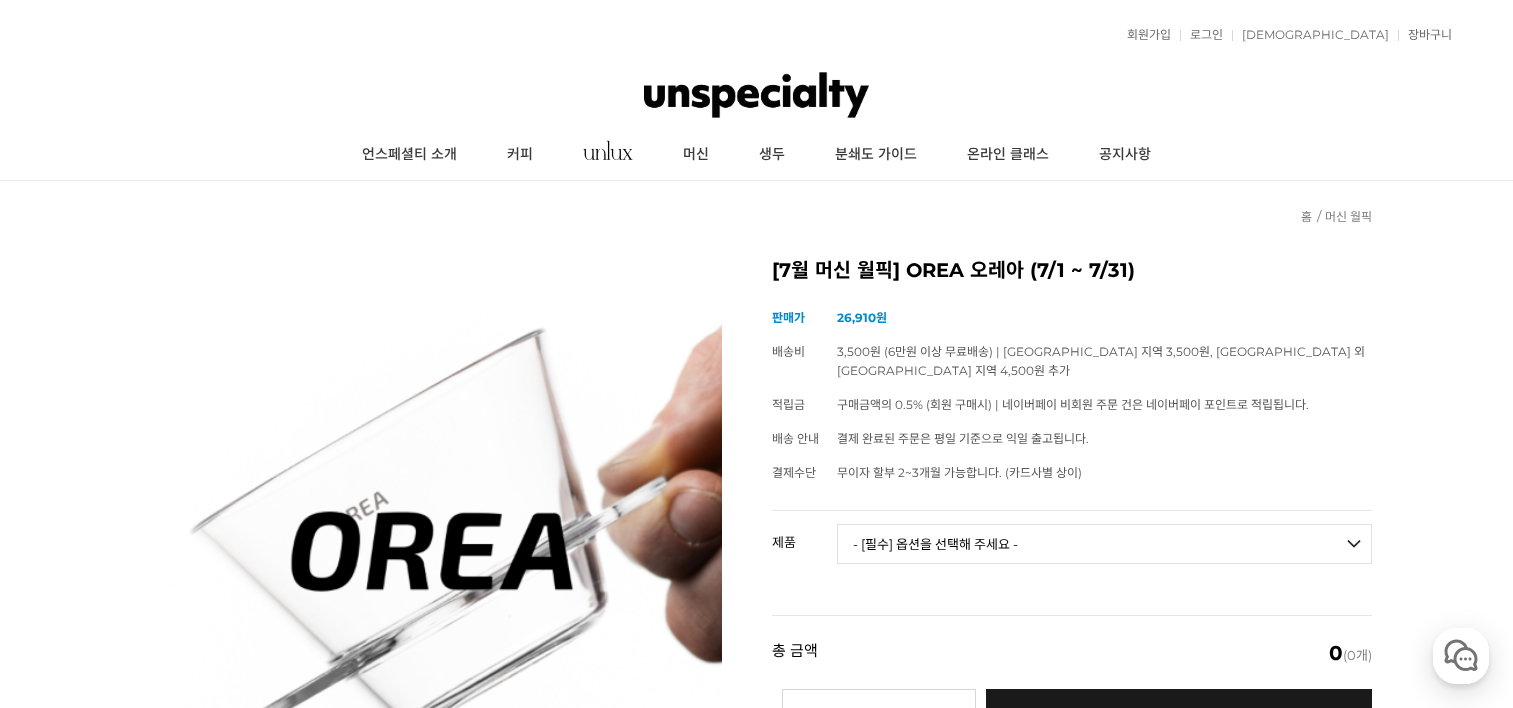 scroll, scrollTop: 0, scrollLeft: 0, axis: both 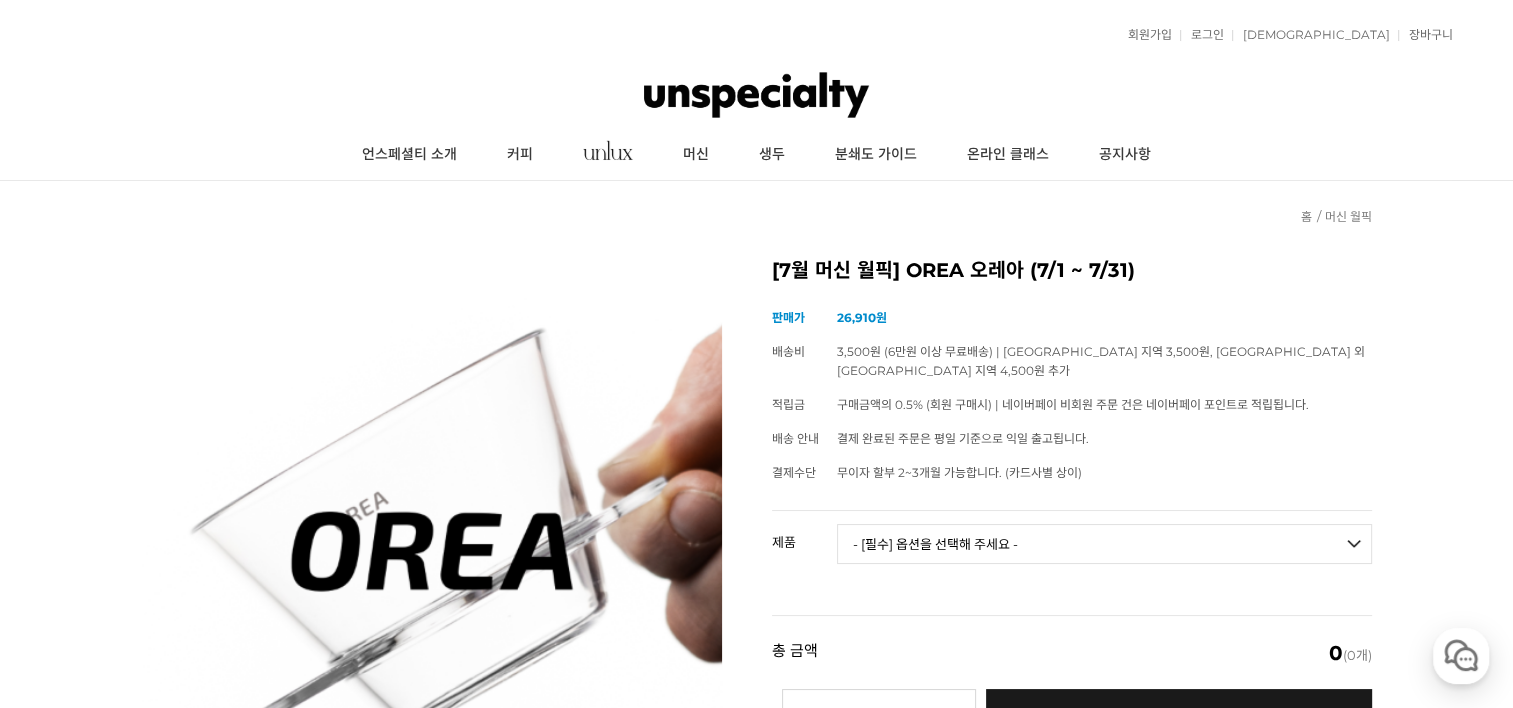 click on "- [필수] 옵션을 선택해 주세요 - ------------------- OREA O1 BABY O 브루어 OREA V4 Narrow 브루어 세트 [품절] OREA 웨이브 필터 (100매) OREA 플랫 필터 (100매)" at bounding box center [1104, 544] 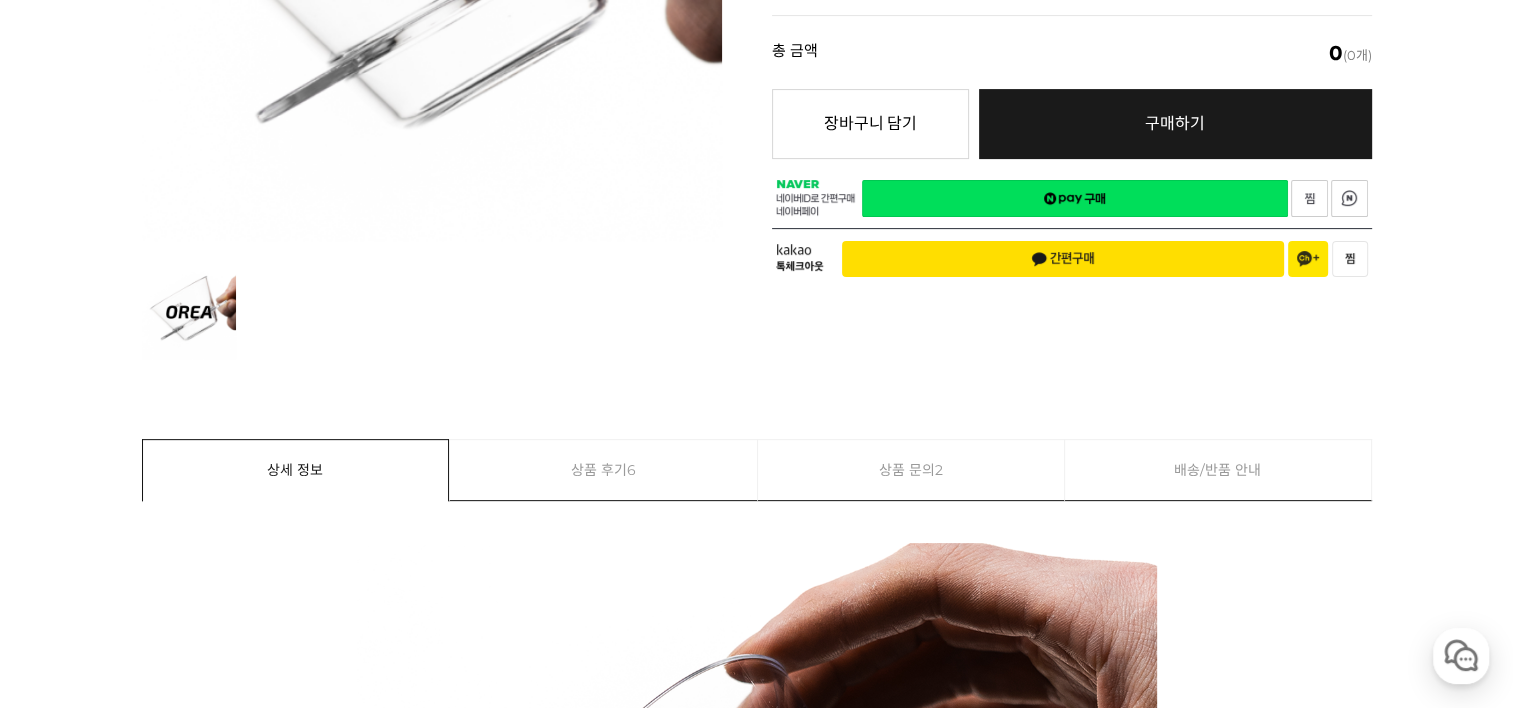 scroll, scrollTop: 300, scrollLeft: 0, axis: vertical 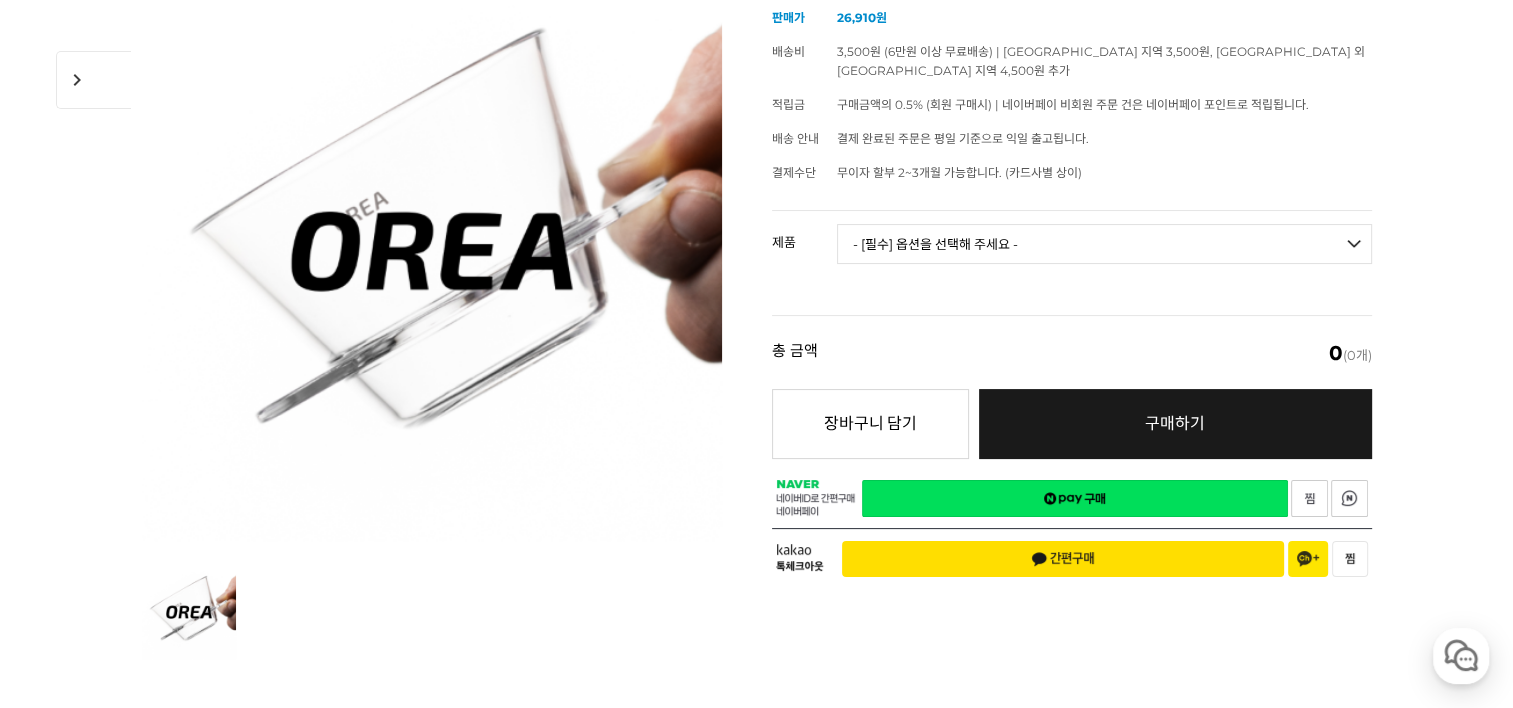 click on "- [필수] 옵션을 선택해 주세요 - ------------------- OREA O1 BABY O 브루어 OREA V4 Narrow 브루어 세트 [품절] OREA 웨이브 필터 (100매) OREA 플랫 필터 (100매)" at bounding box center [1104, 244] 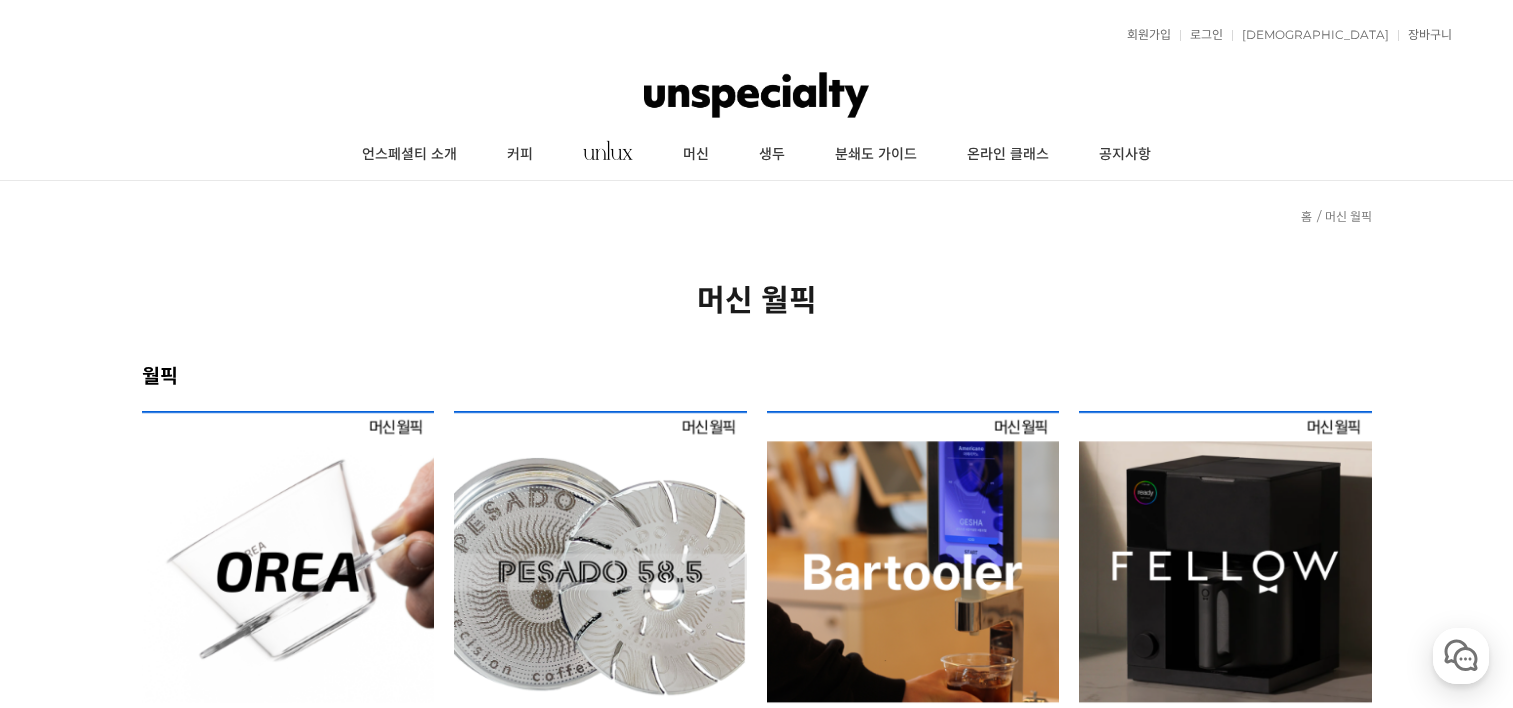 scroll, scrollTop: 200, scrollLeft: 0, axis: vertical 